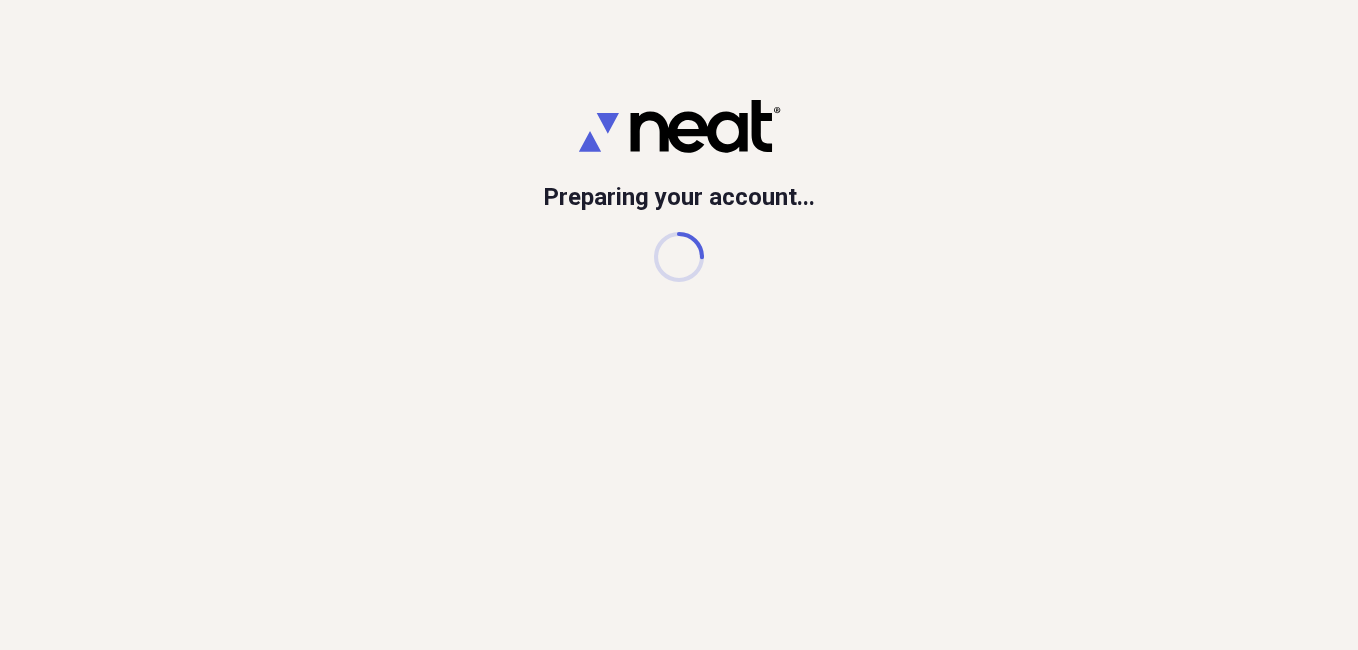 scroll, scrollTop: 0, scrollLeft: 0, axis: both 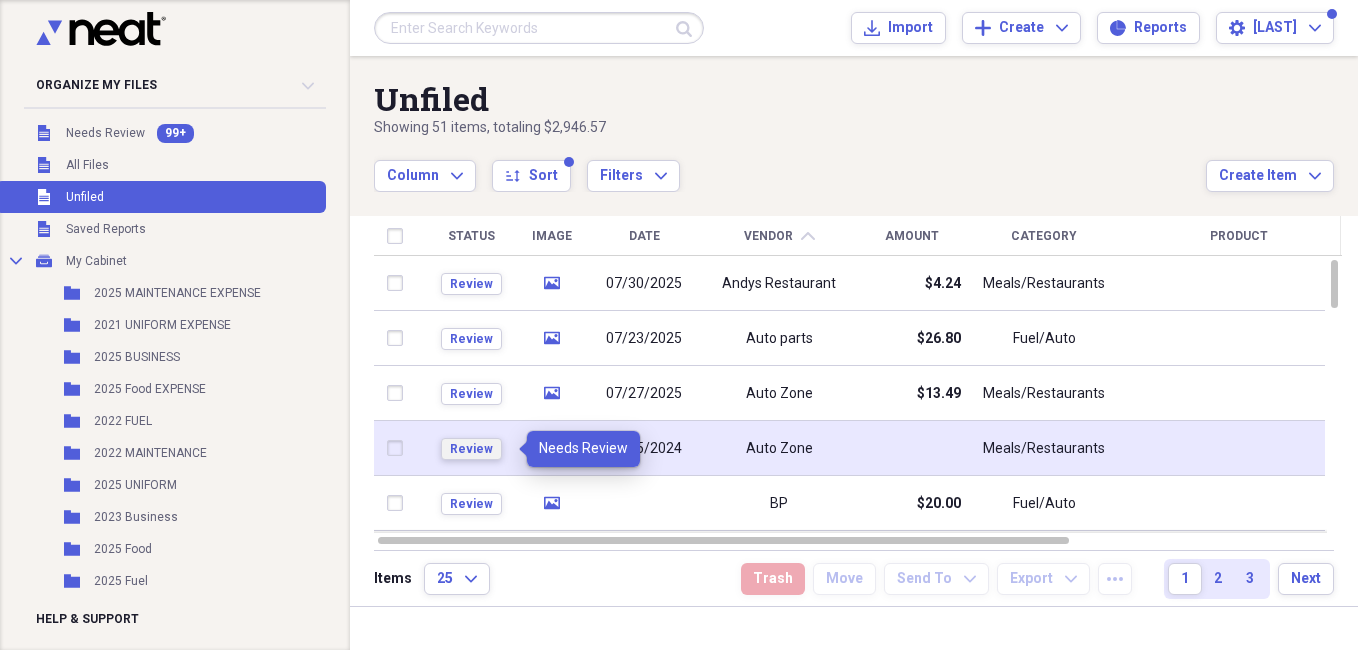 click on "Review" at bounding box center (471, 449) 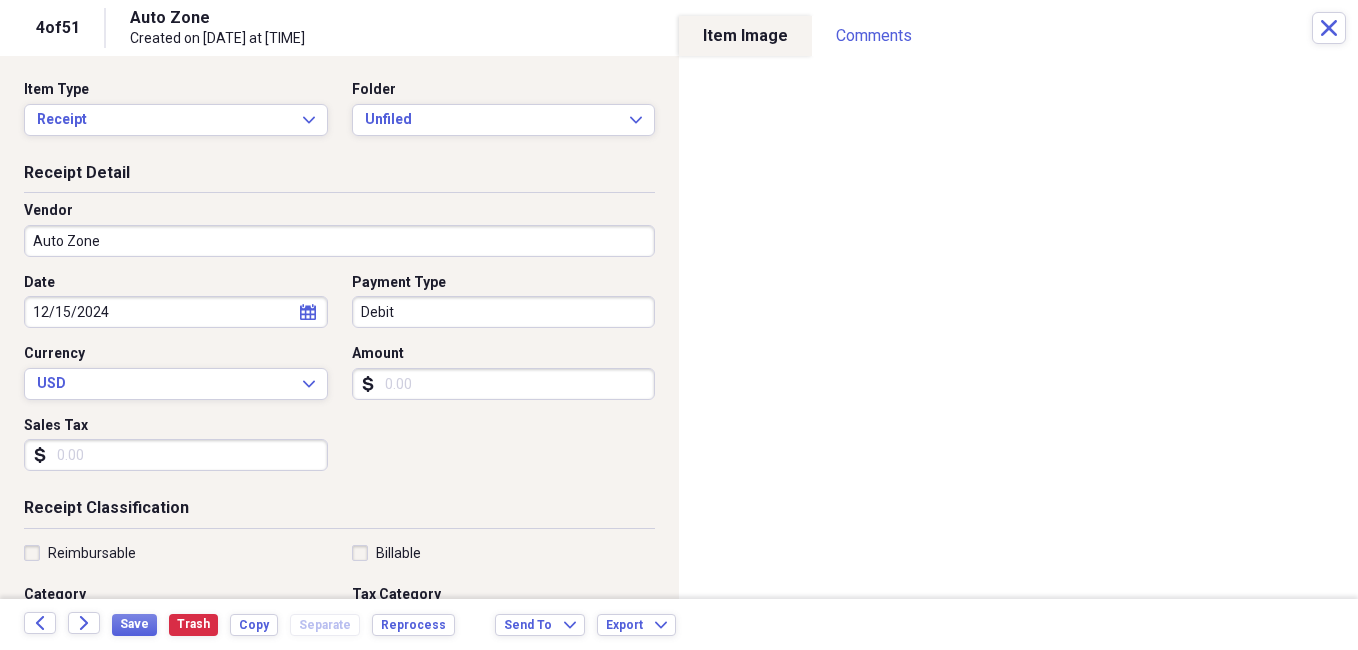 click on "Amount" at bounding box center (504, 384) 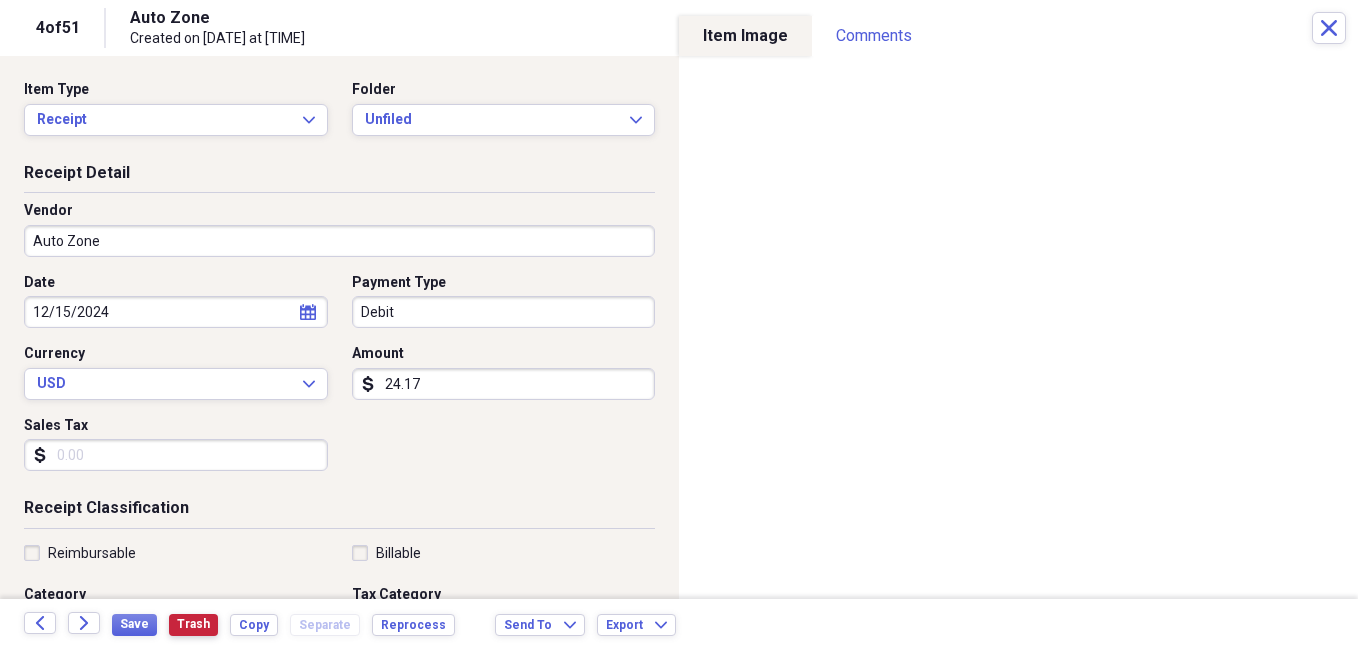 type on "24.17" 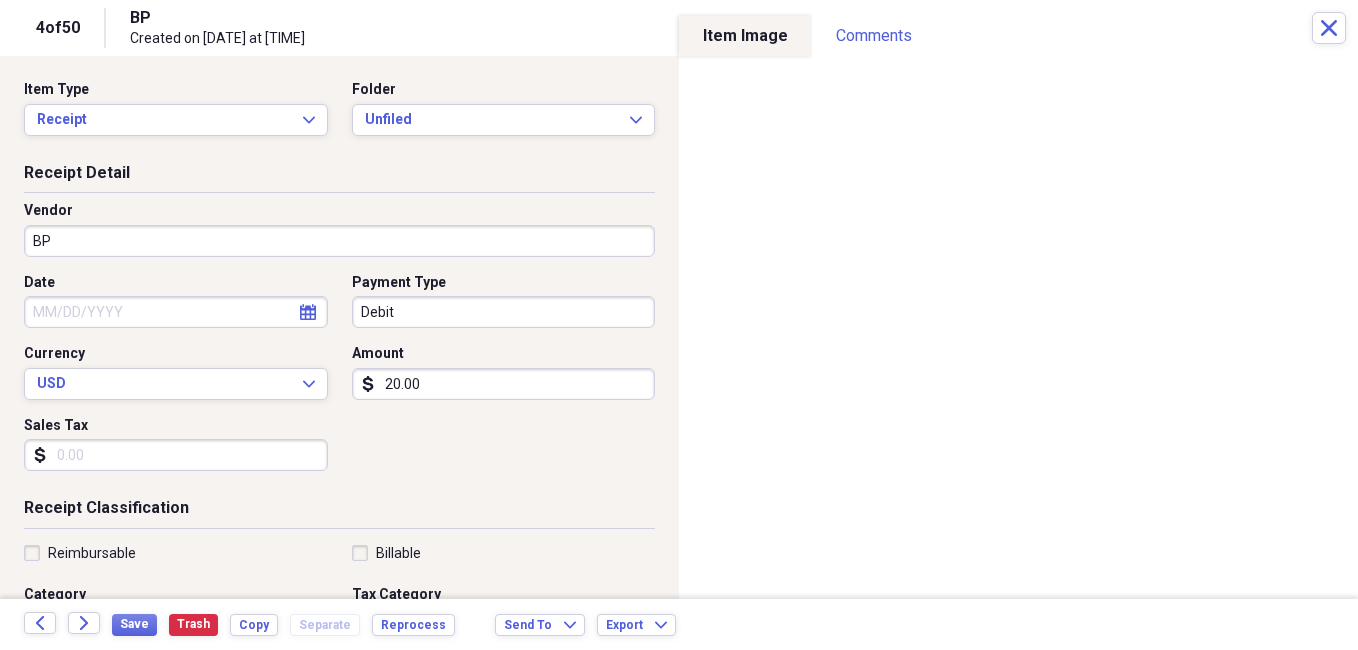 click on "Date" at bounding box center (176, 312) 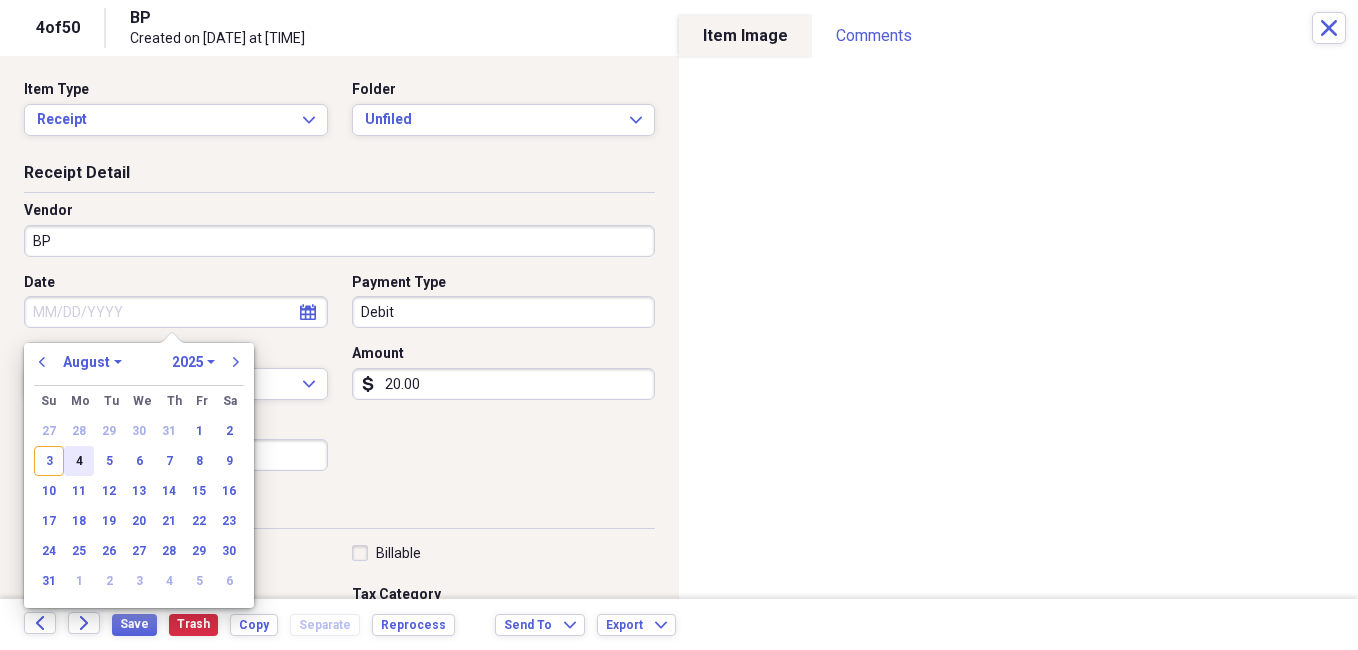 click on "4" at bounding box center [79, 461] 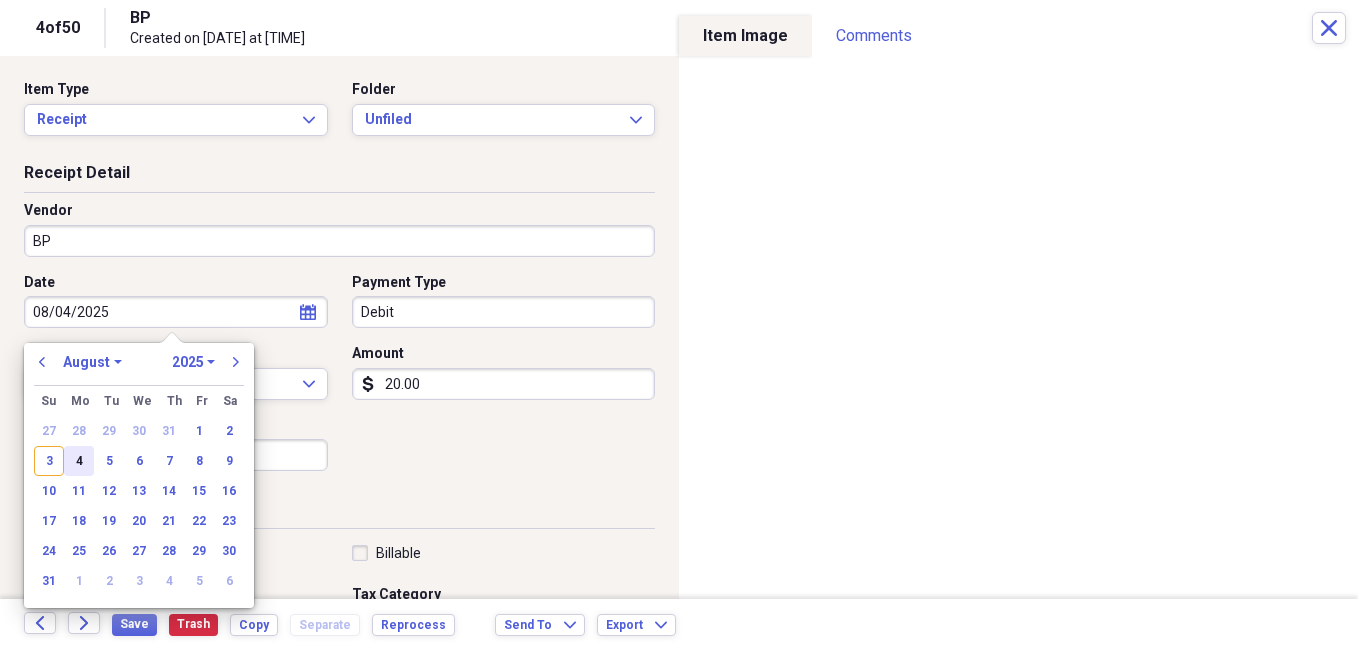 type on "08/04/2025" 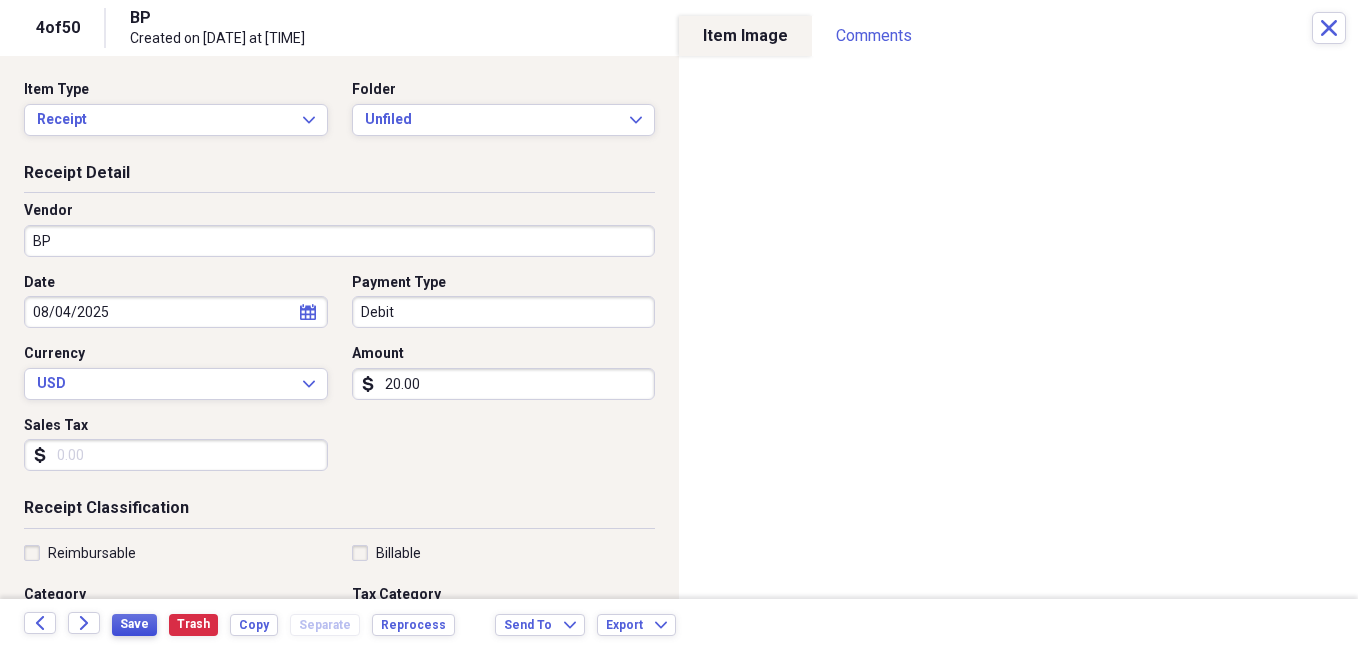 click on "Save" at bounding box center [134, 624] 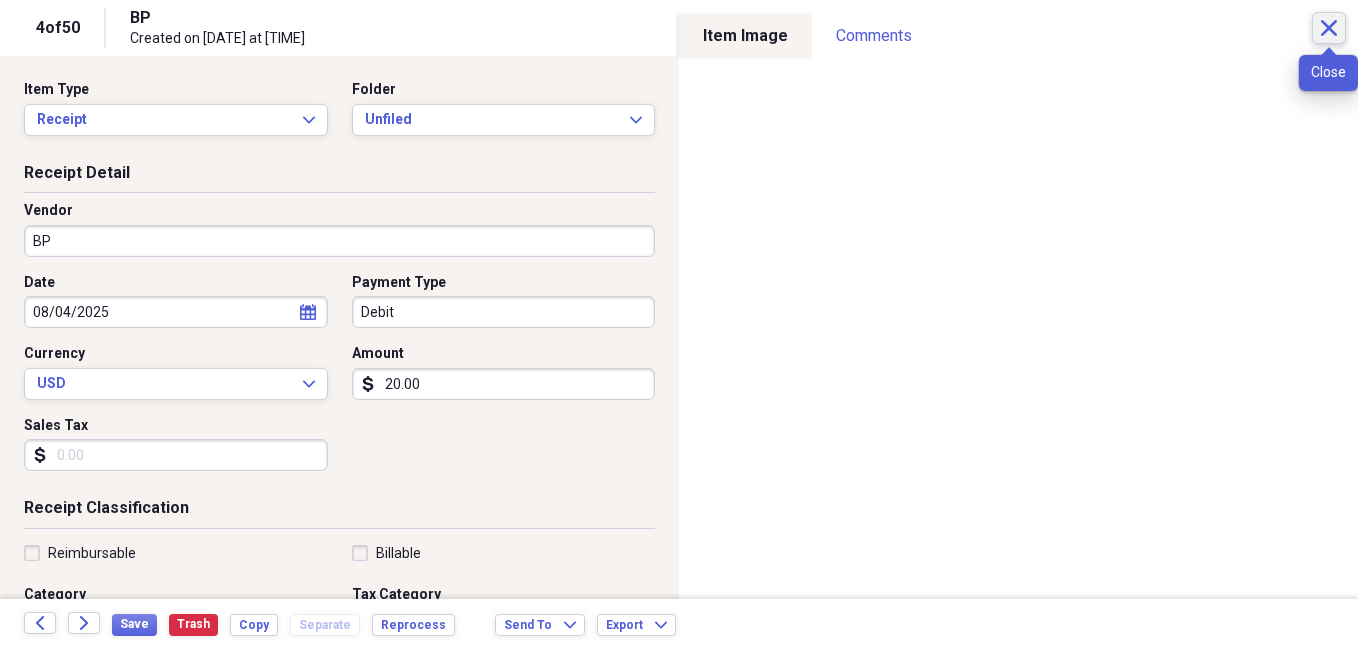 click 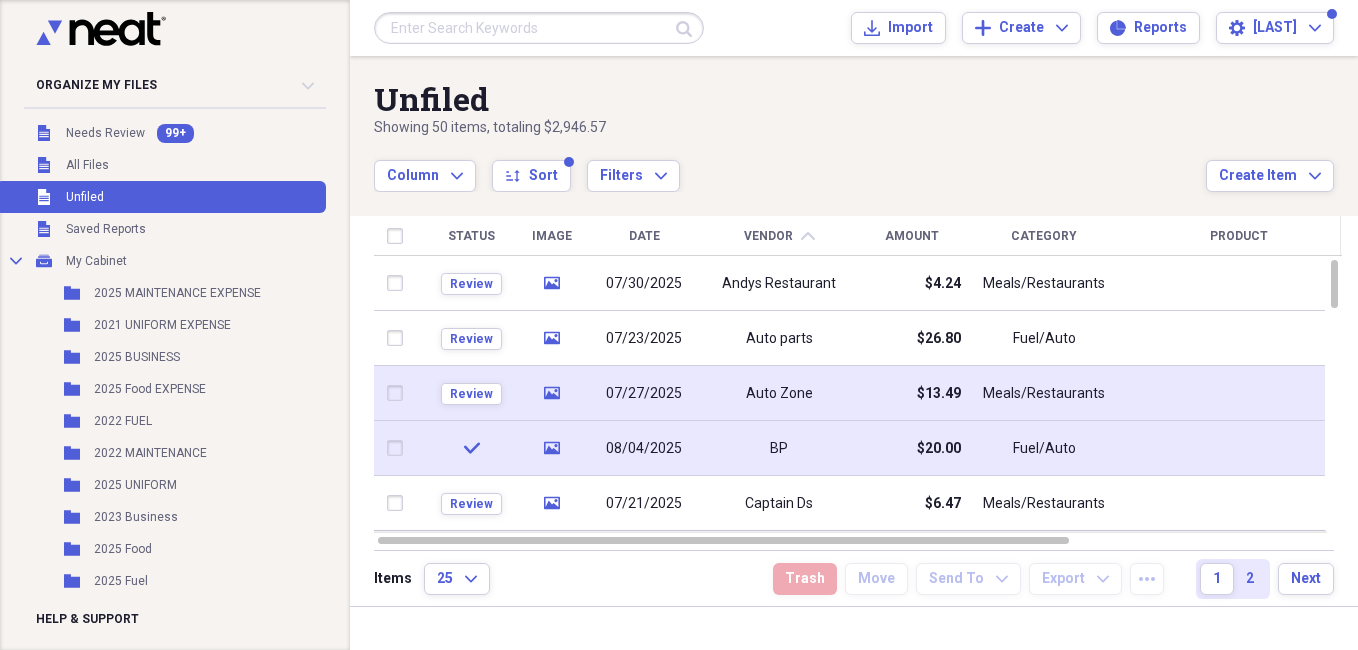 click at bounding box center [399, 393] 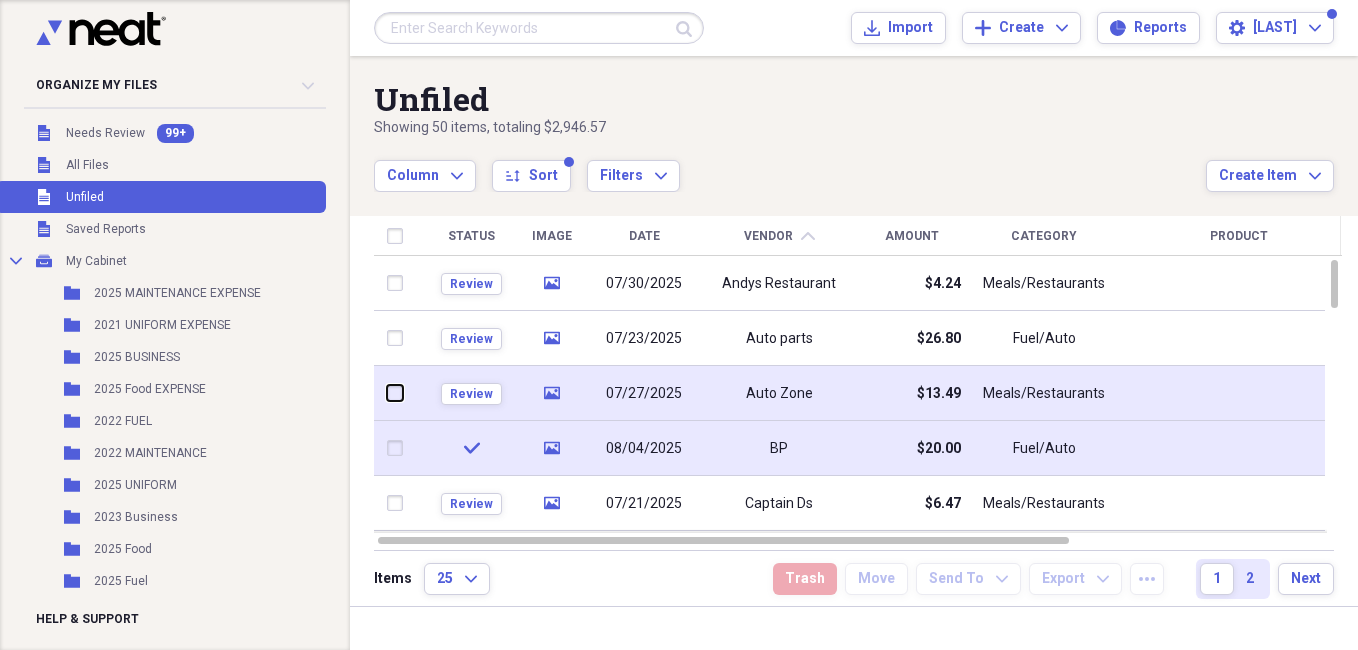 click at bounding box center (387, 393) 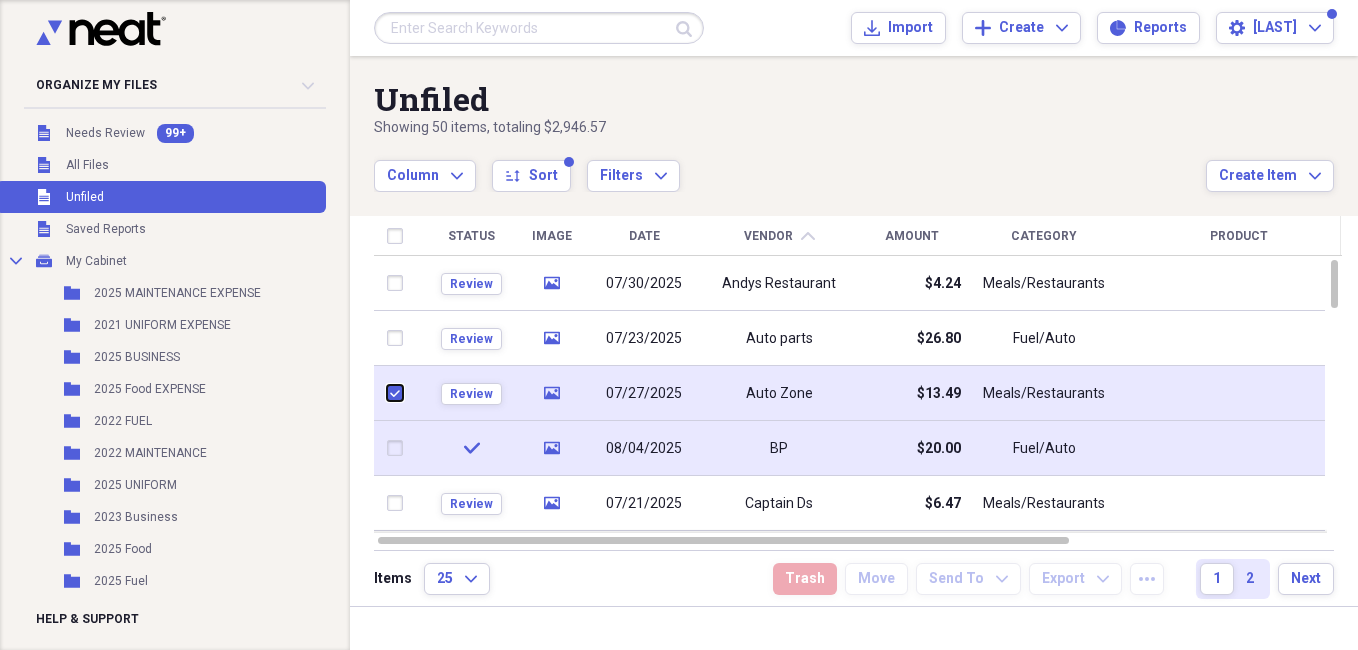 checkbox on "true" 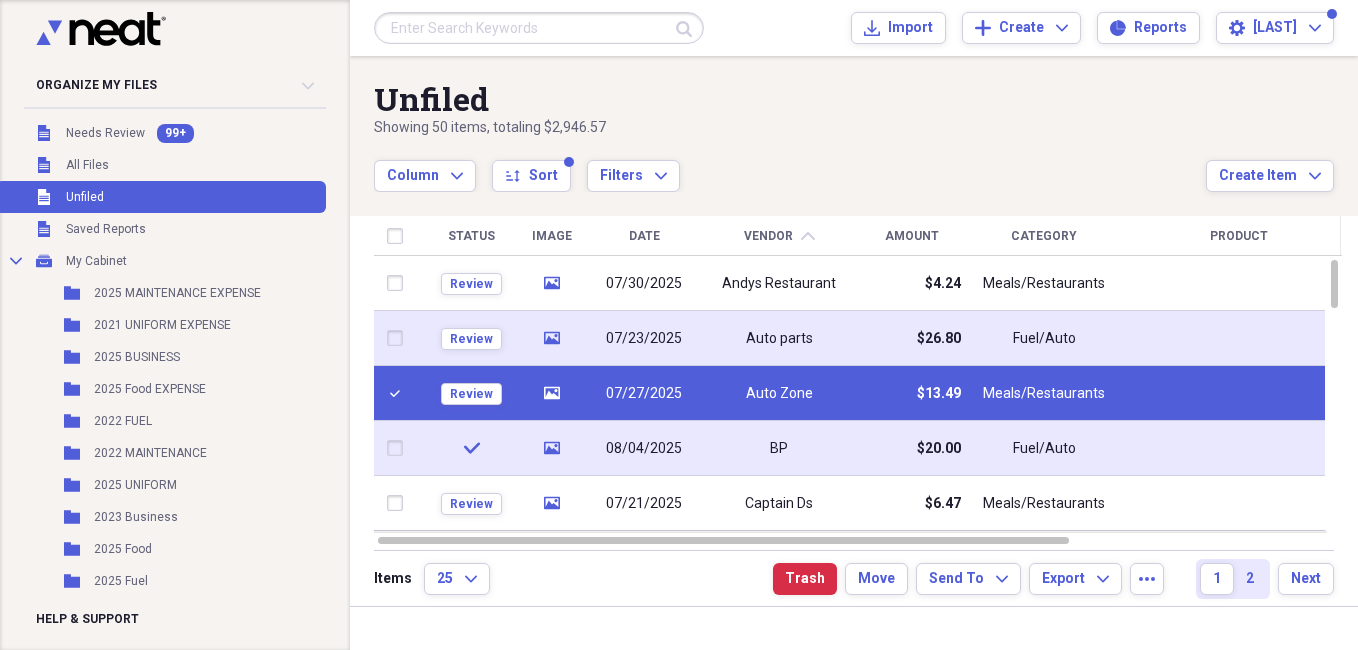 click at bounding box center (399, 338) 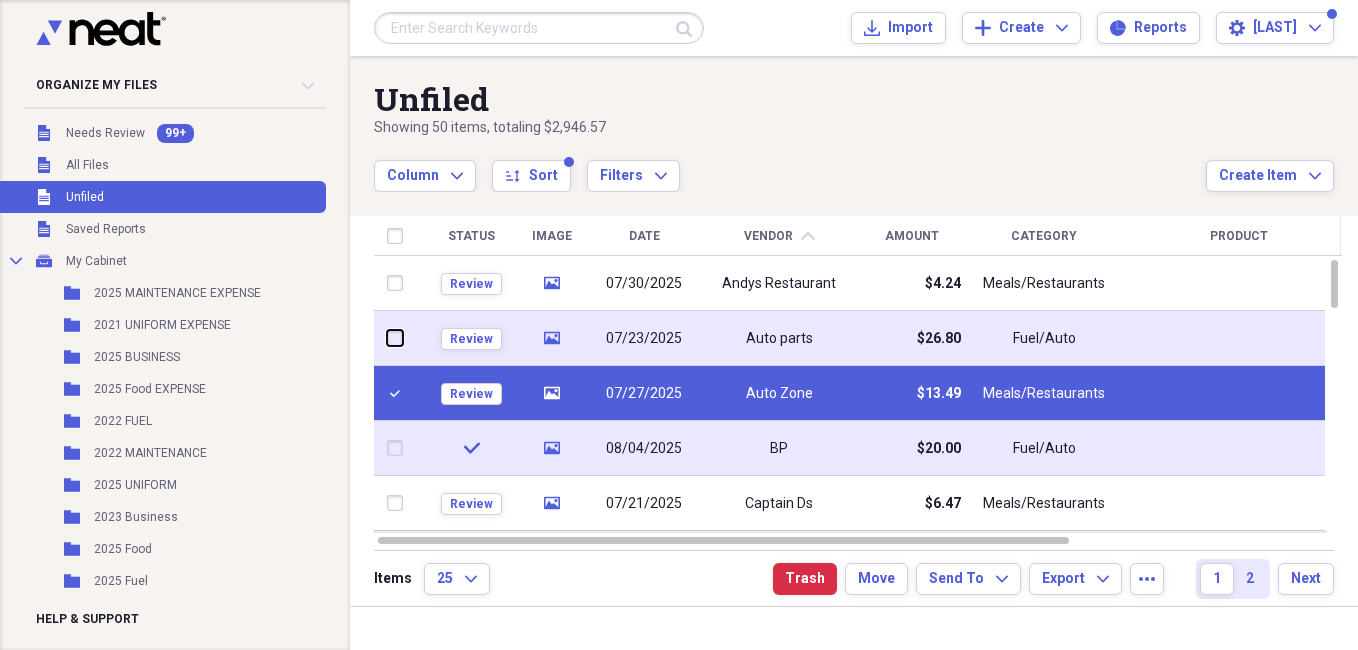 click at bounding box center [387, 338] 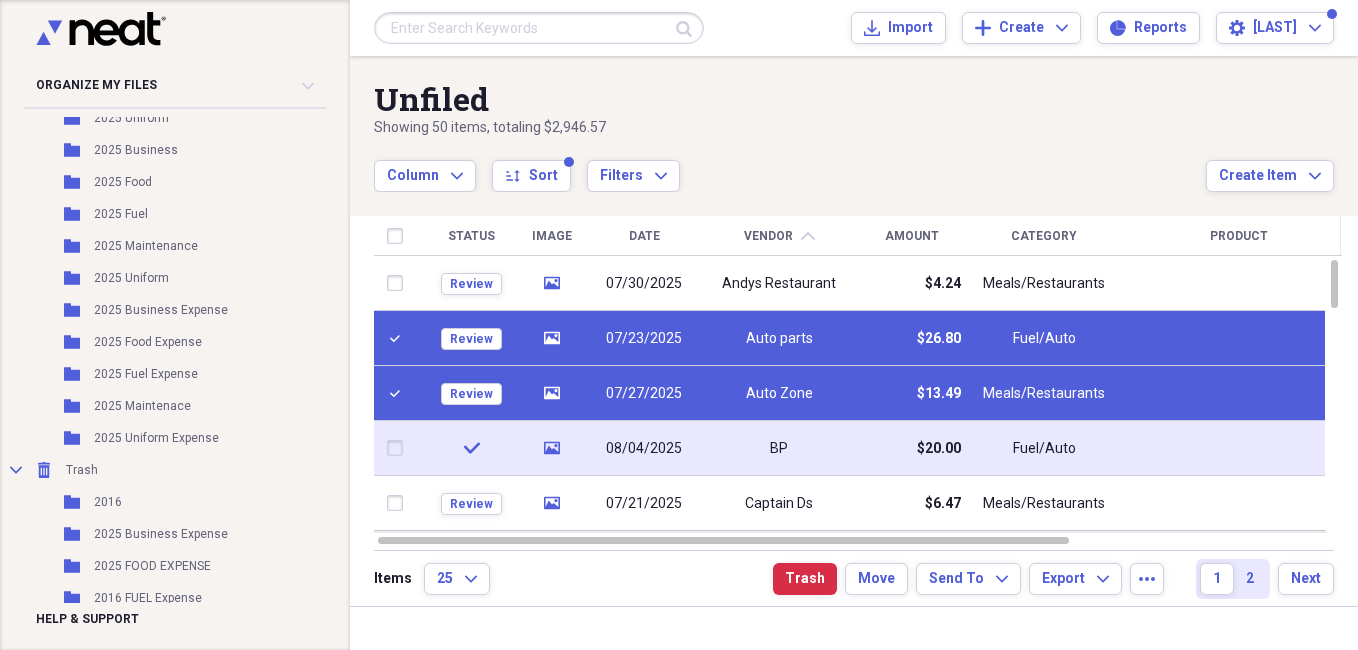 scroll, scrollTop: 514, scrollLeft: 0, axis: vertical 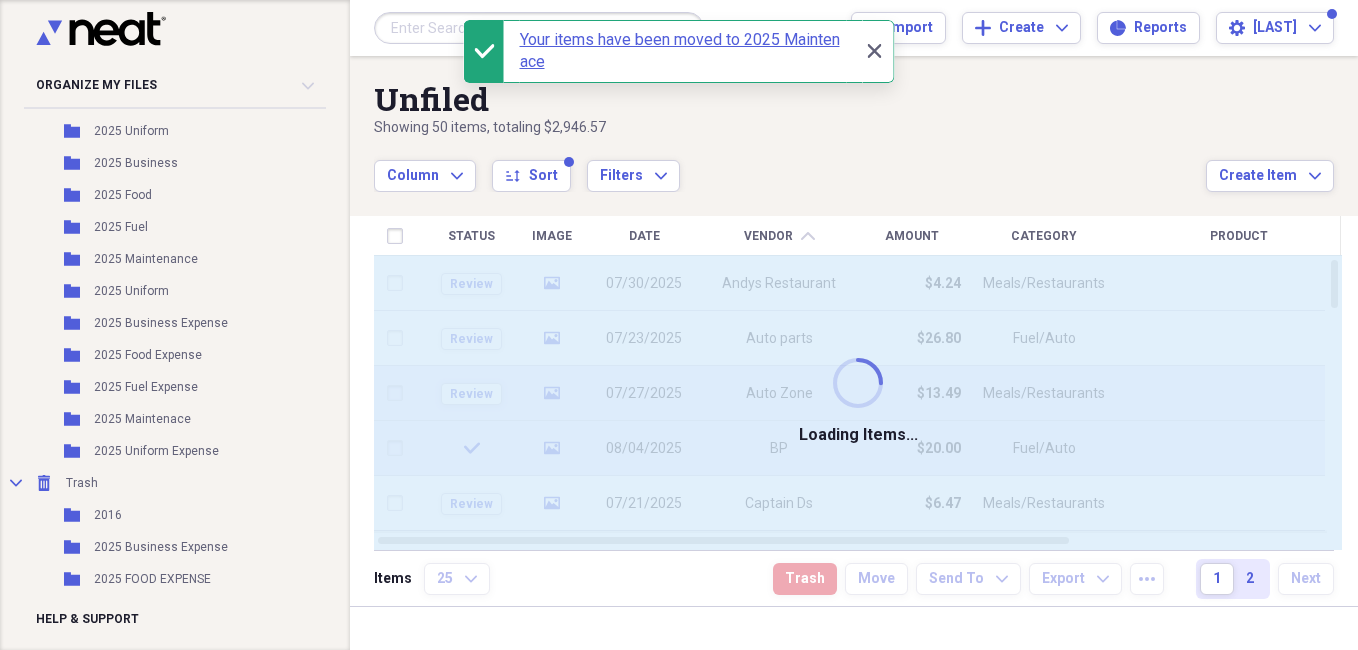 checkbox on "false" 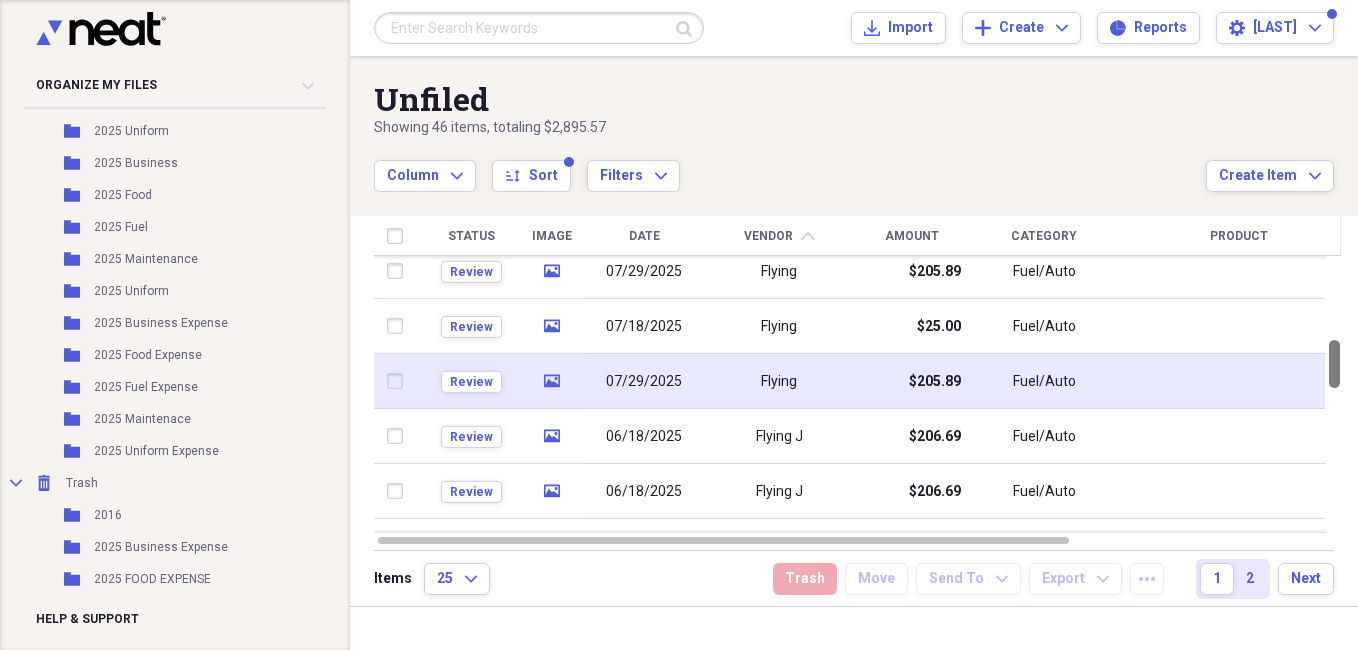 drag, startPoint x: 1350, startPoint y: 289, endPoint x: 1335, endPoint y: 370, distance: 82.37718 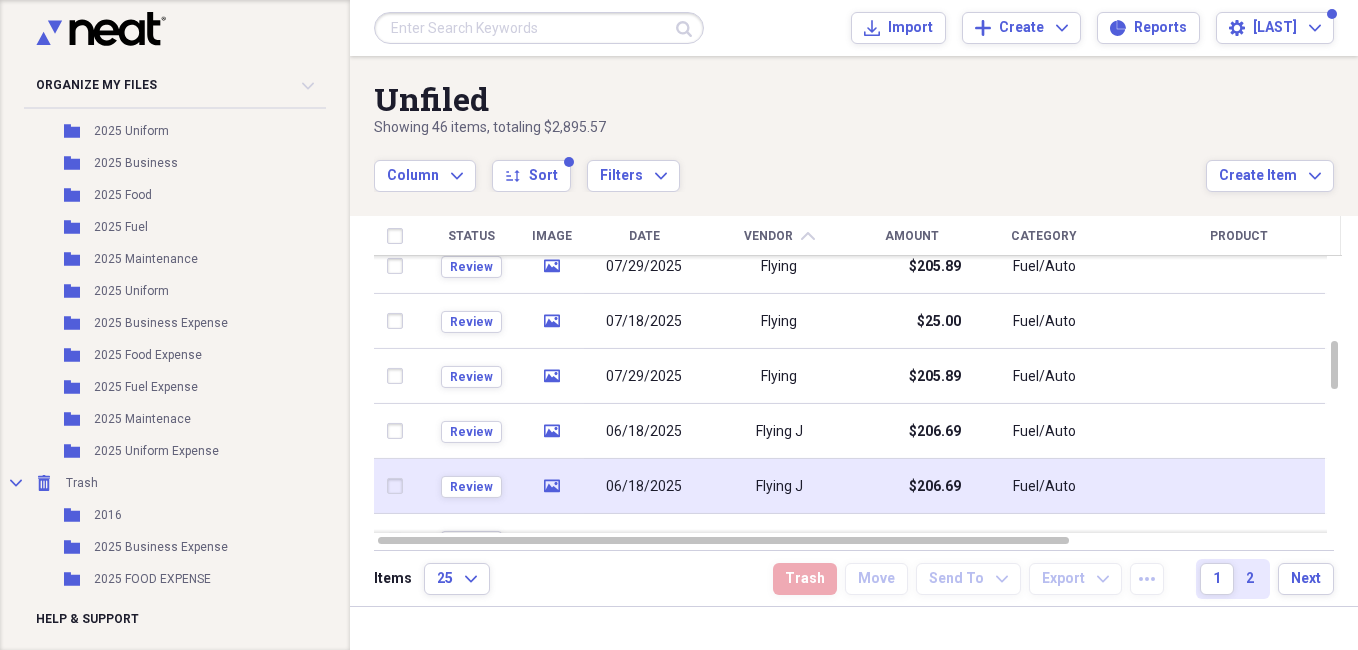 click at bounding box center (399, 486) 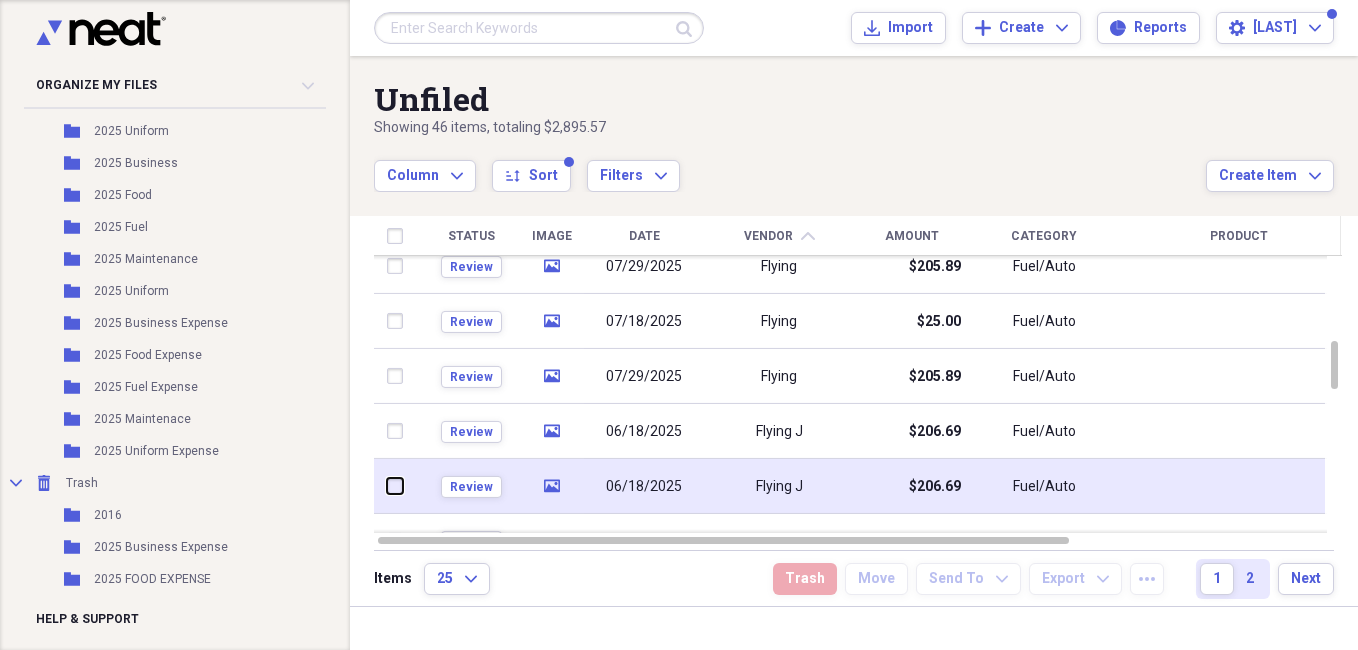 click at bounding box center (387, 486) 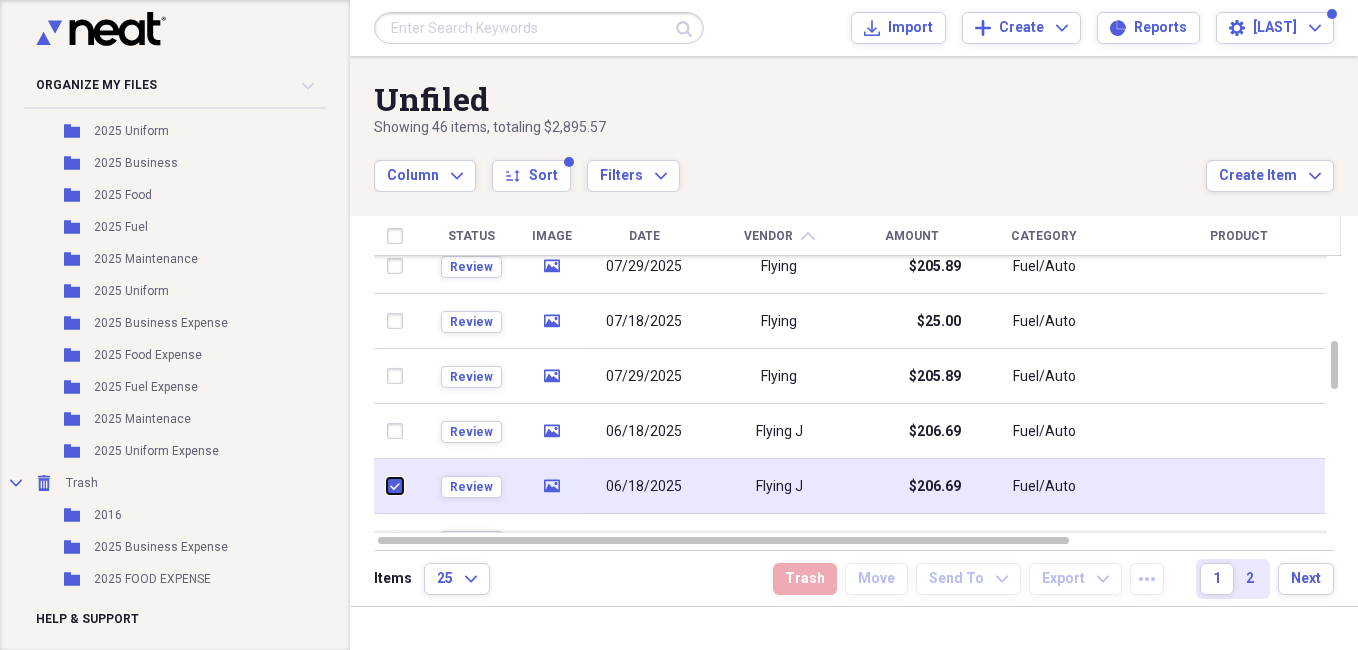 checkbox on "true" 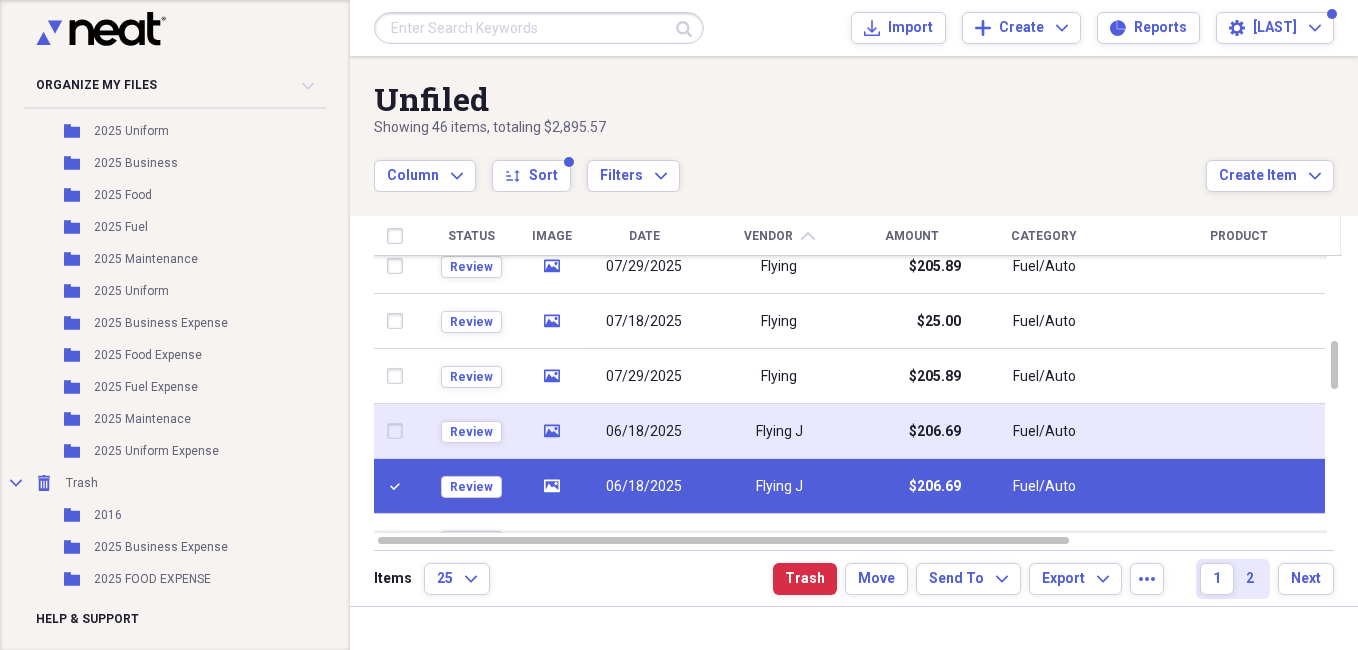 click at bounding box center [399, 431] 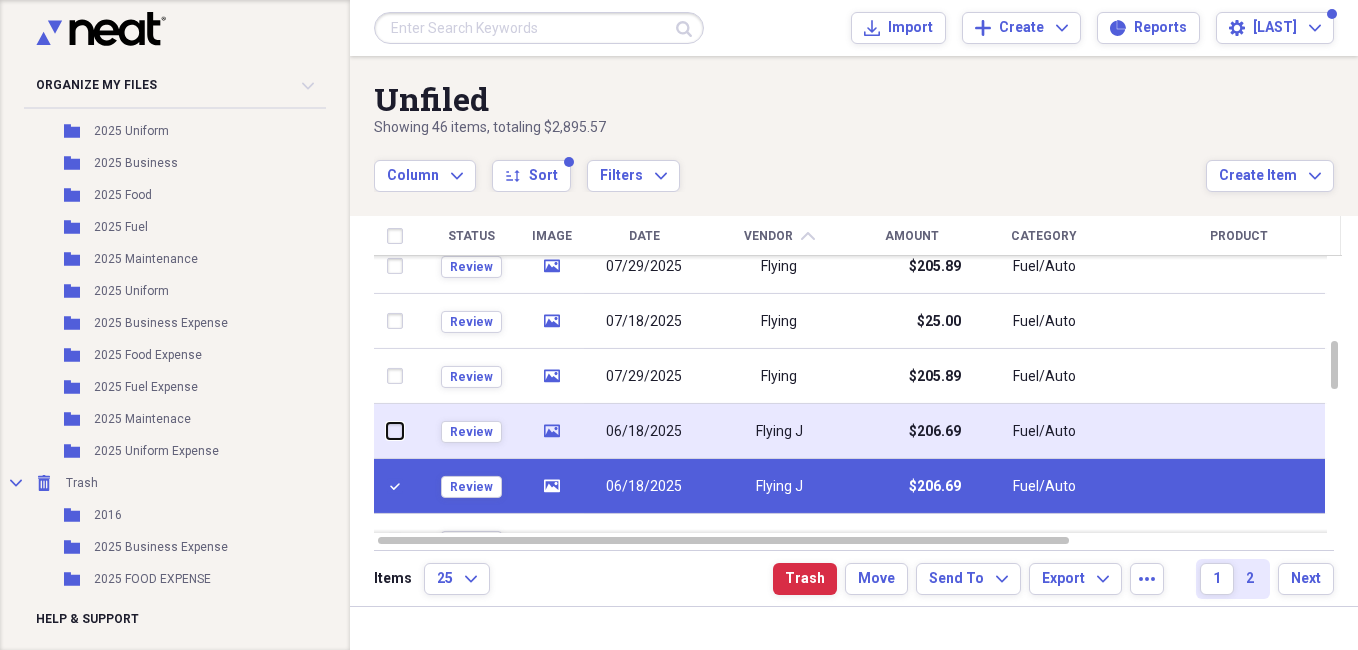 click at bounding box center [387, 431] 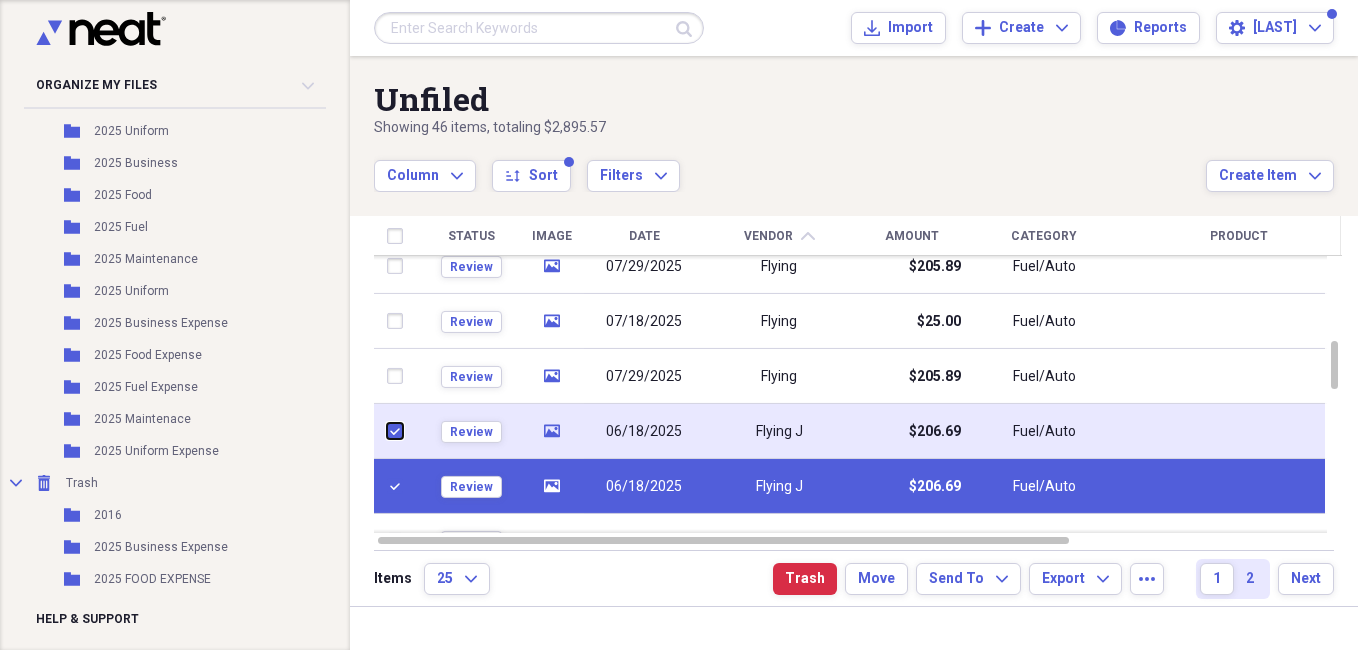checkbox on "true" 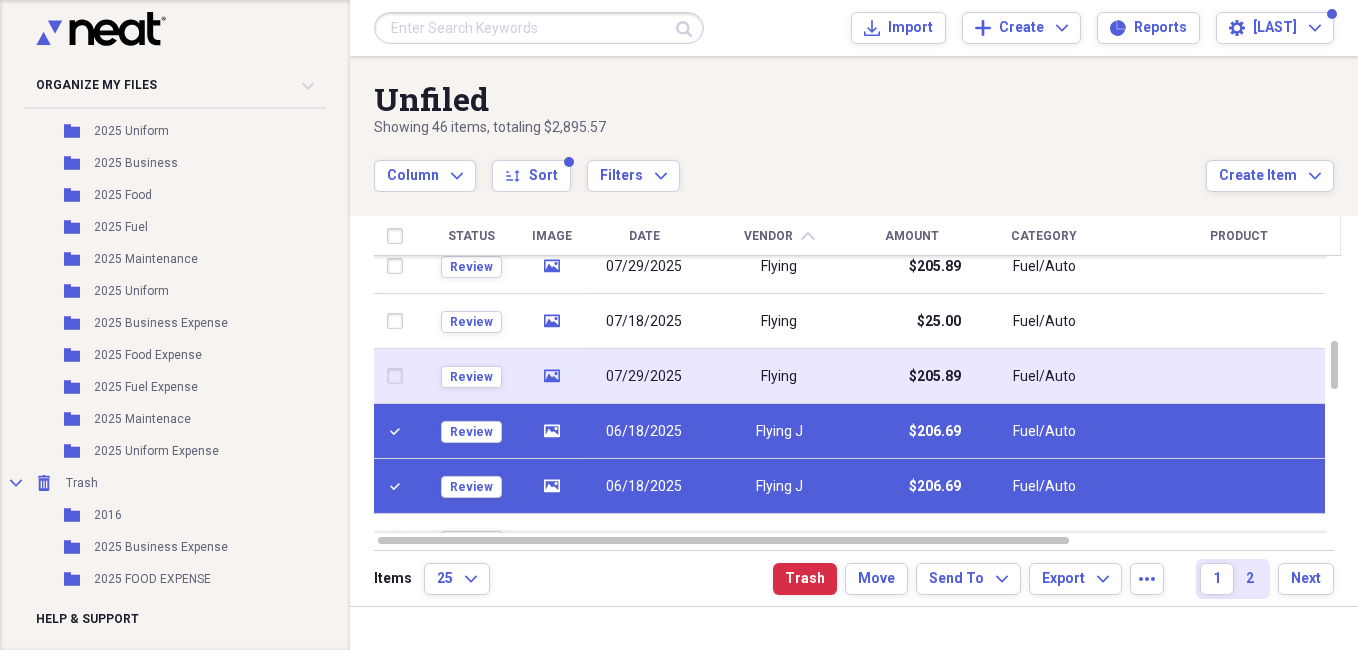 click at bounding box center (399, 376) 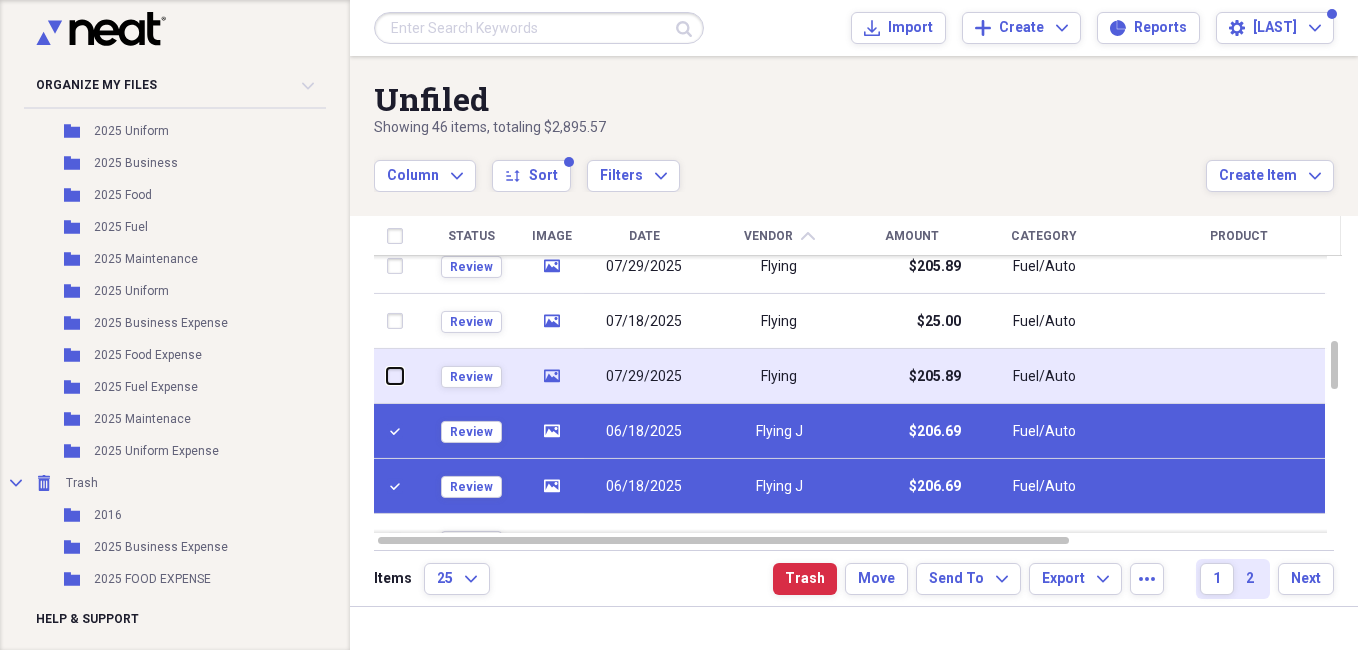 click at bounding box center [387, 376] 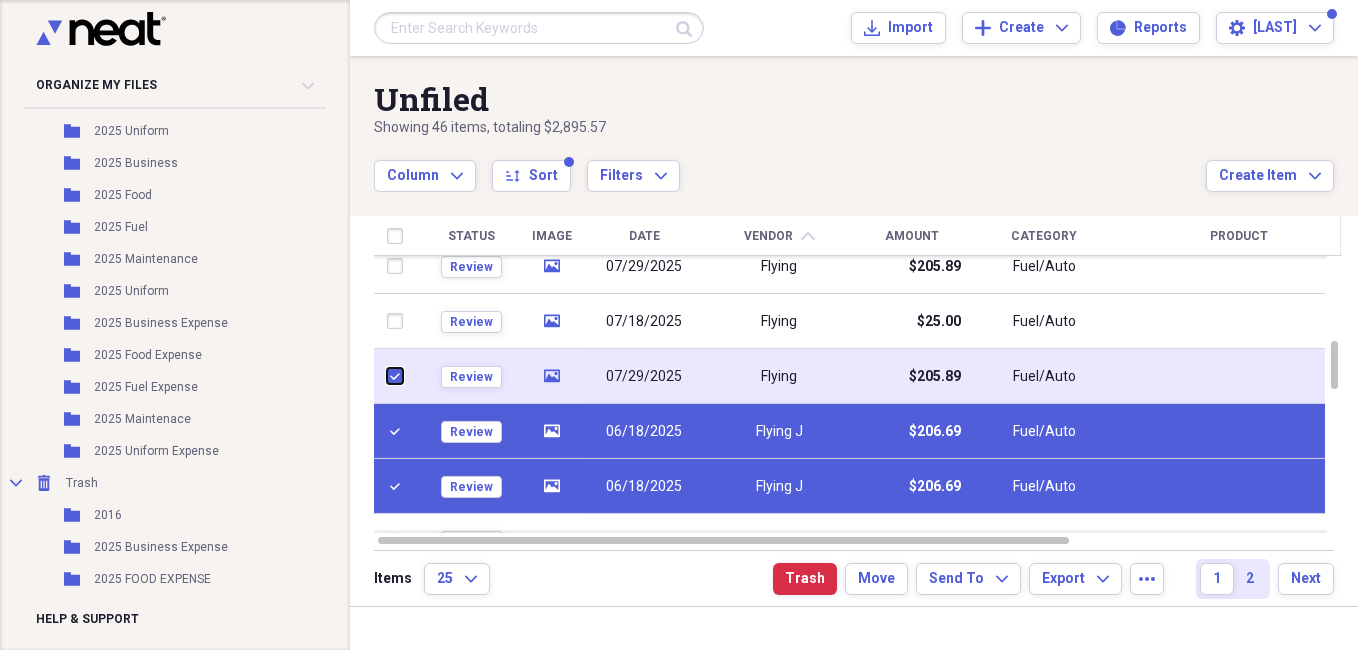 checkbox on "true" 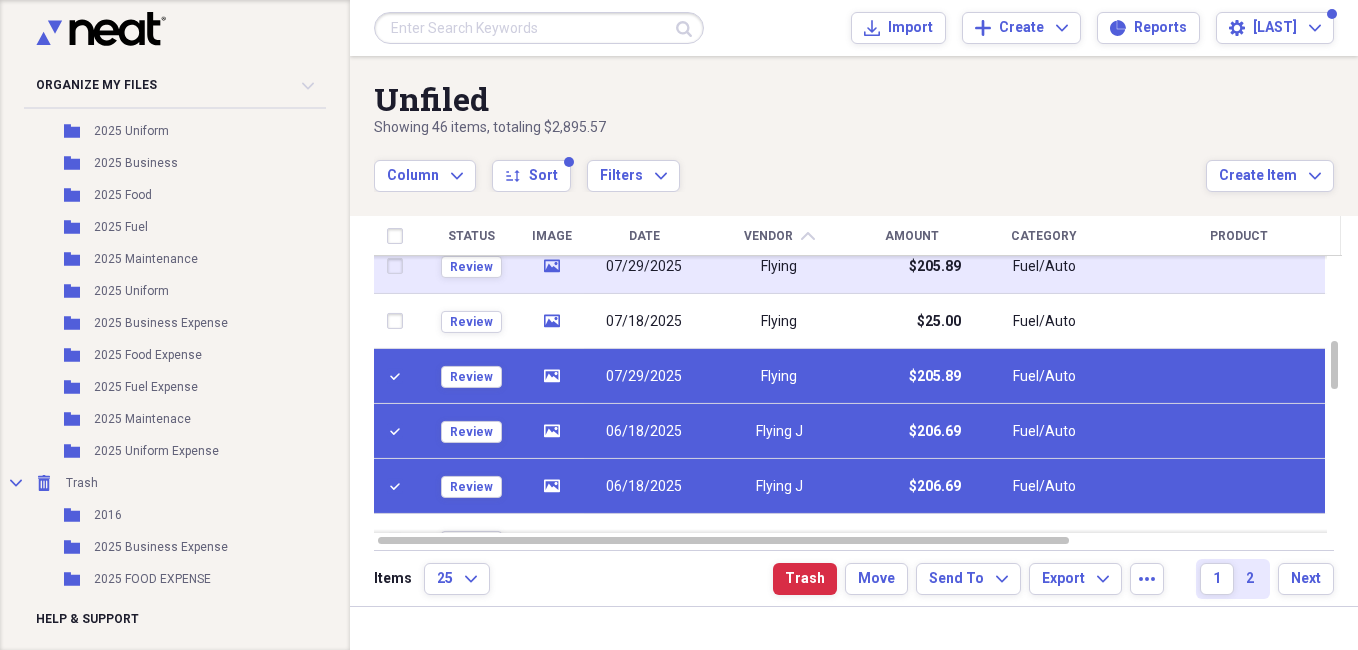 click at bounding box center (399, 266) 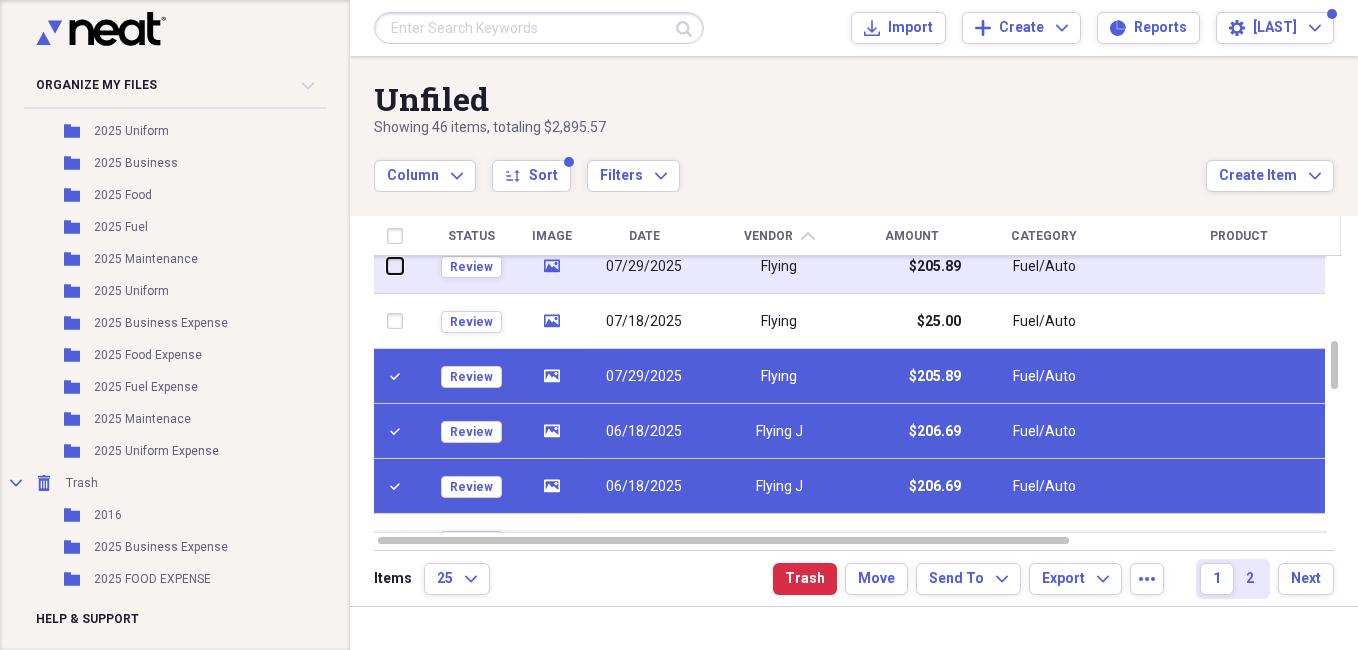 click at bounding box center (387, 266) 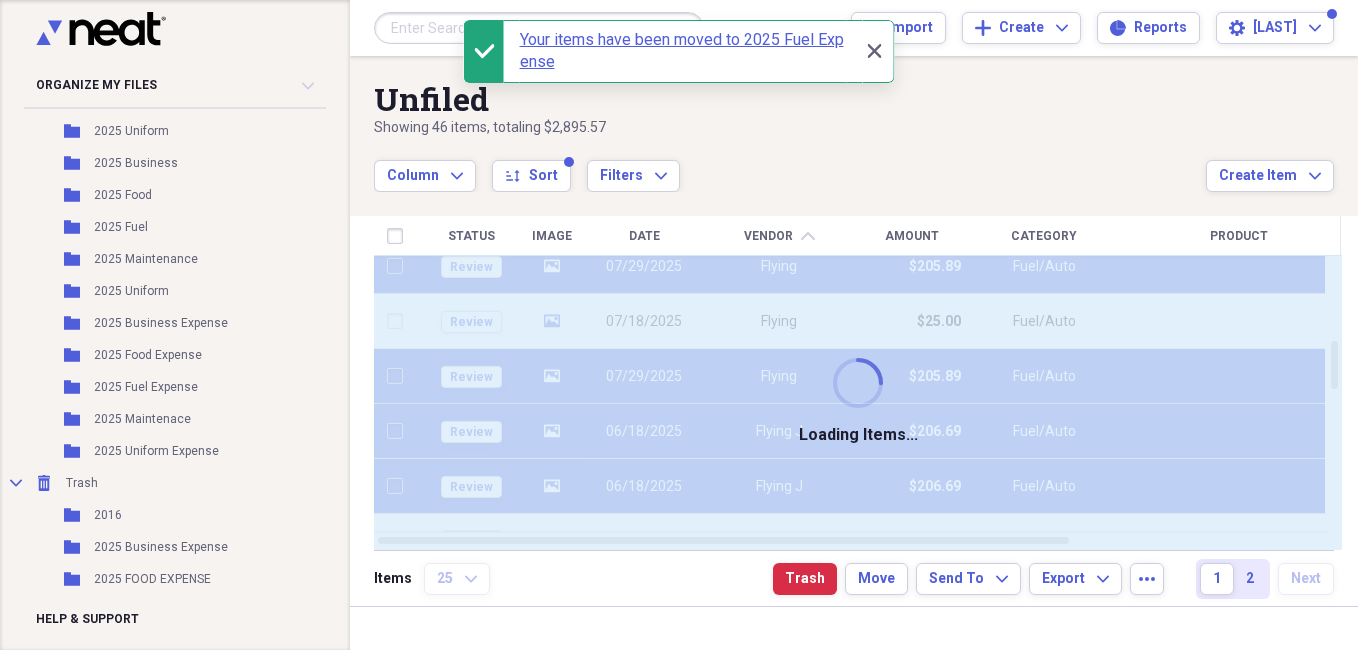 checkbox on "false" 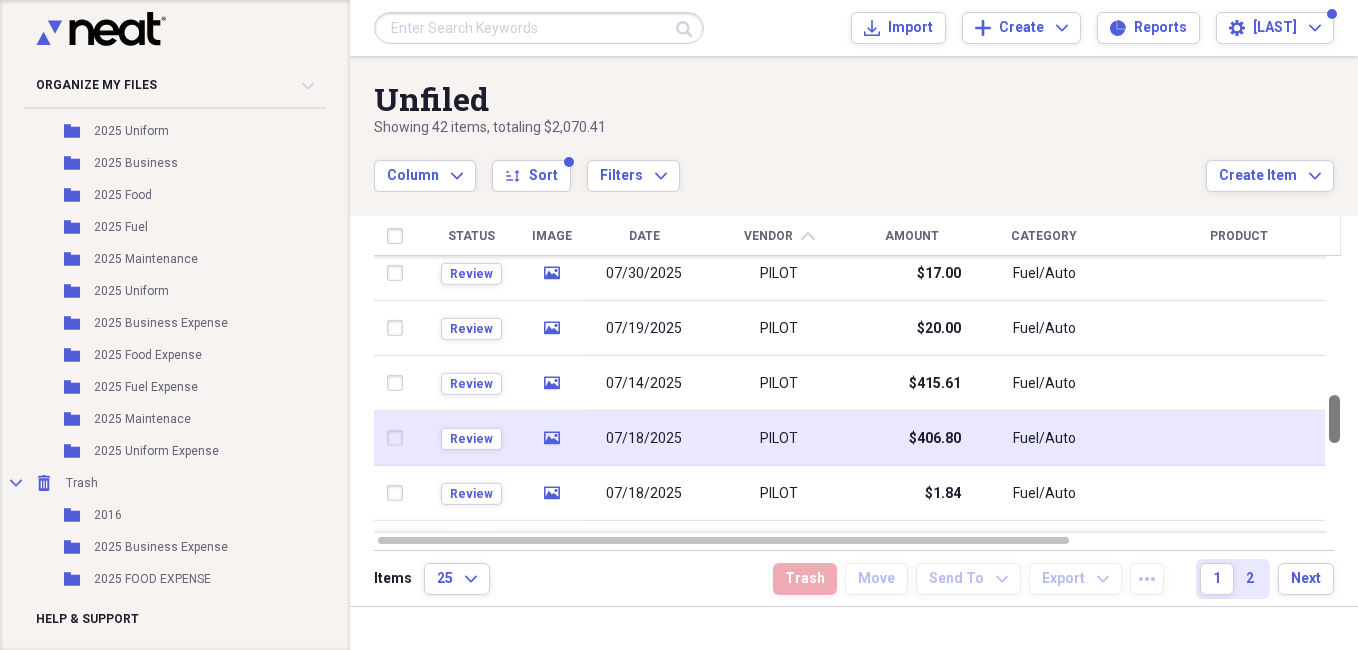 drag, startPoint x: 1349, startPoint y: 387, endPoint x: 1322, endPoint y: 441, distance: 60.373837 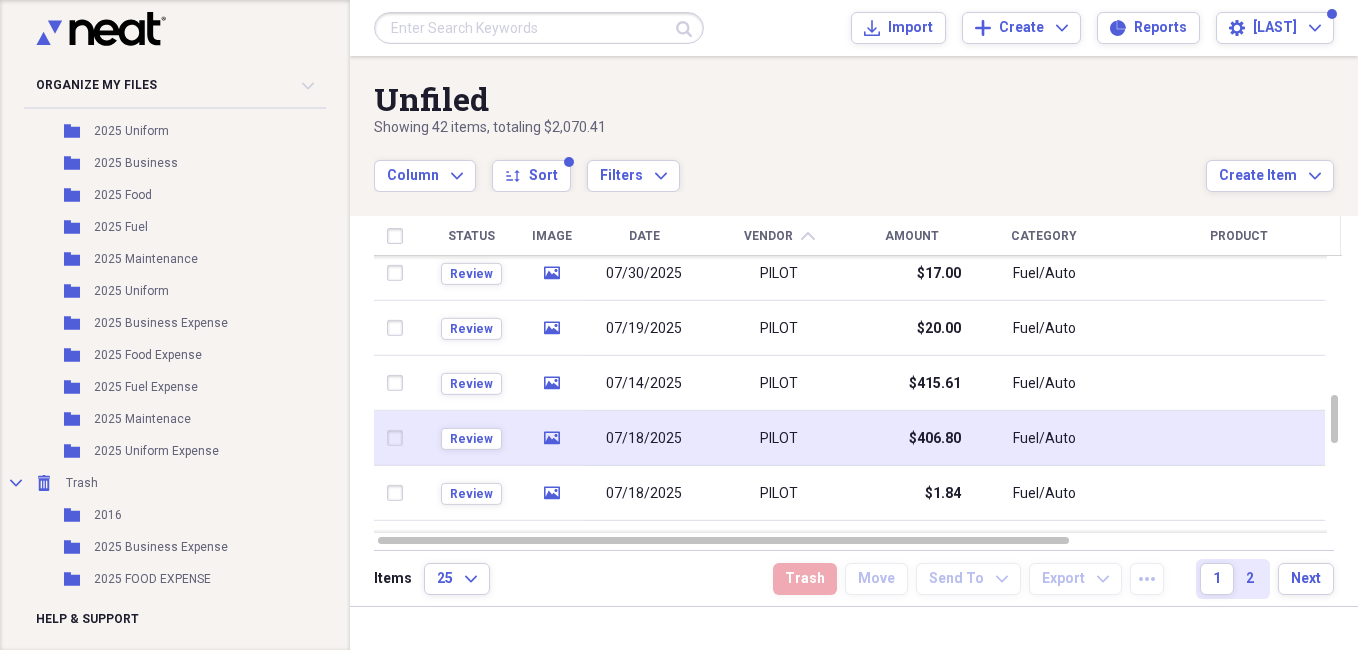 click at bounding box center (399, 438) 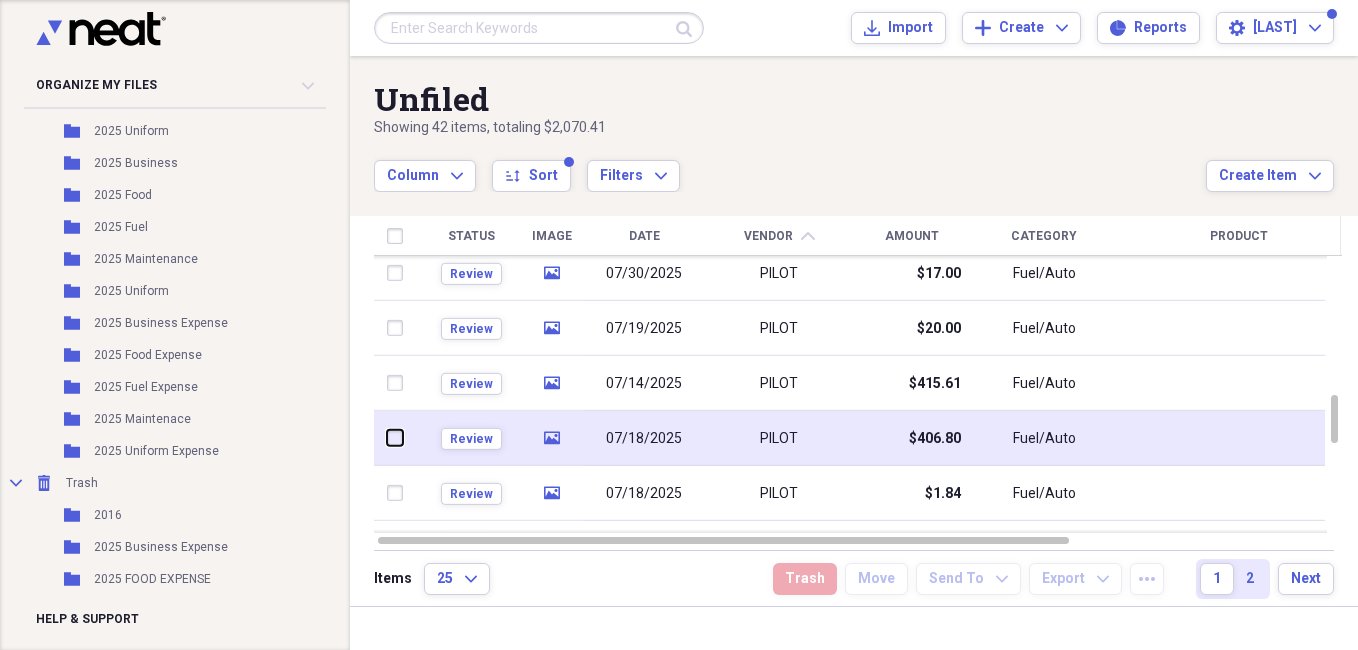 click at bounding box center (387, 438) 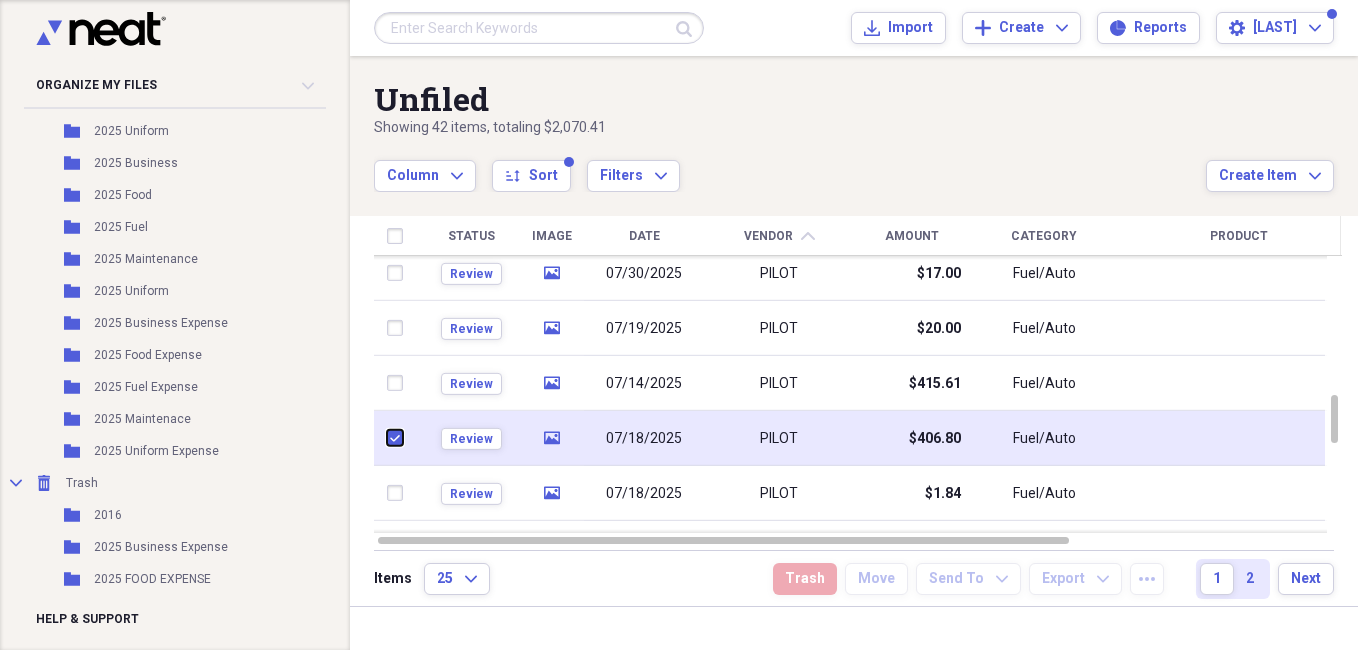 checkbox on "true" 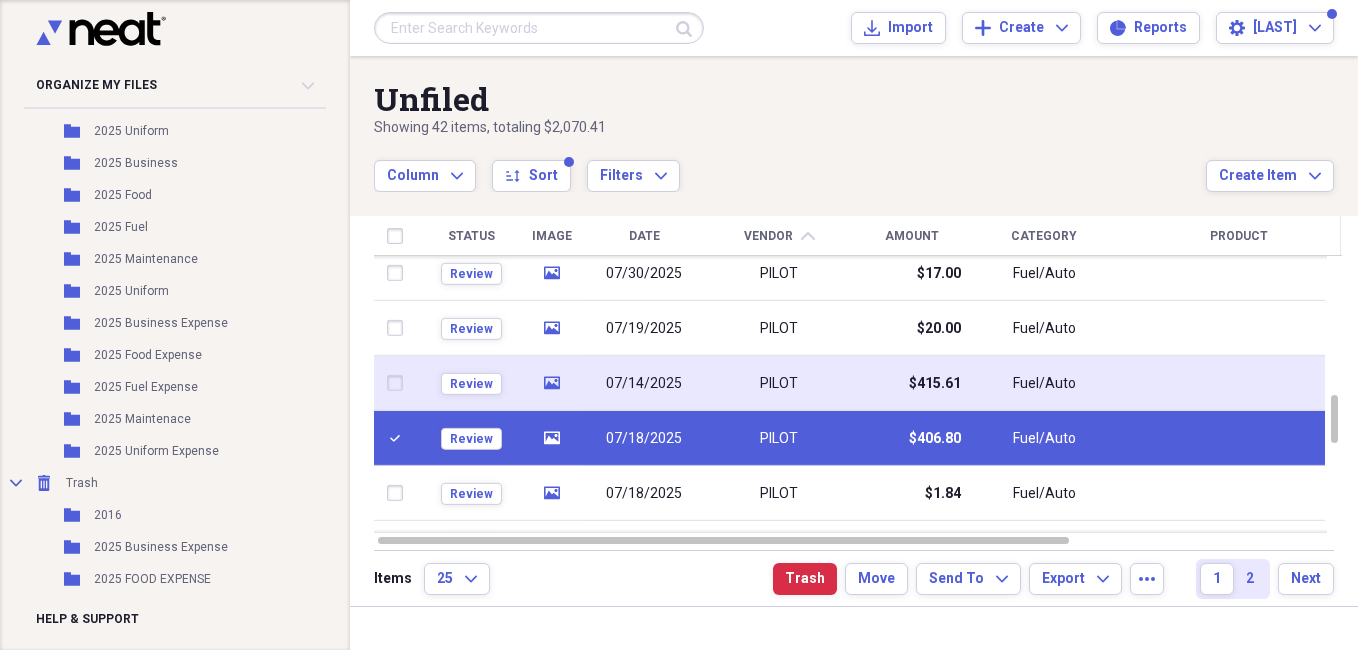 click at bounding box center [399, 383] 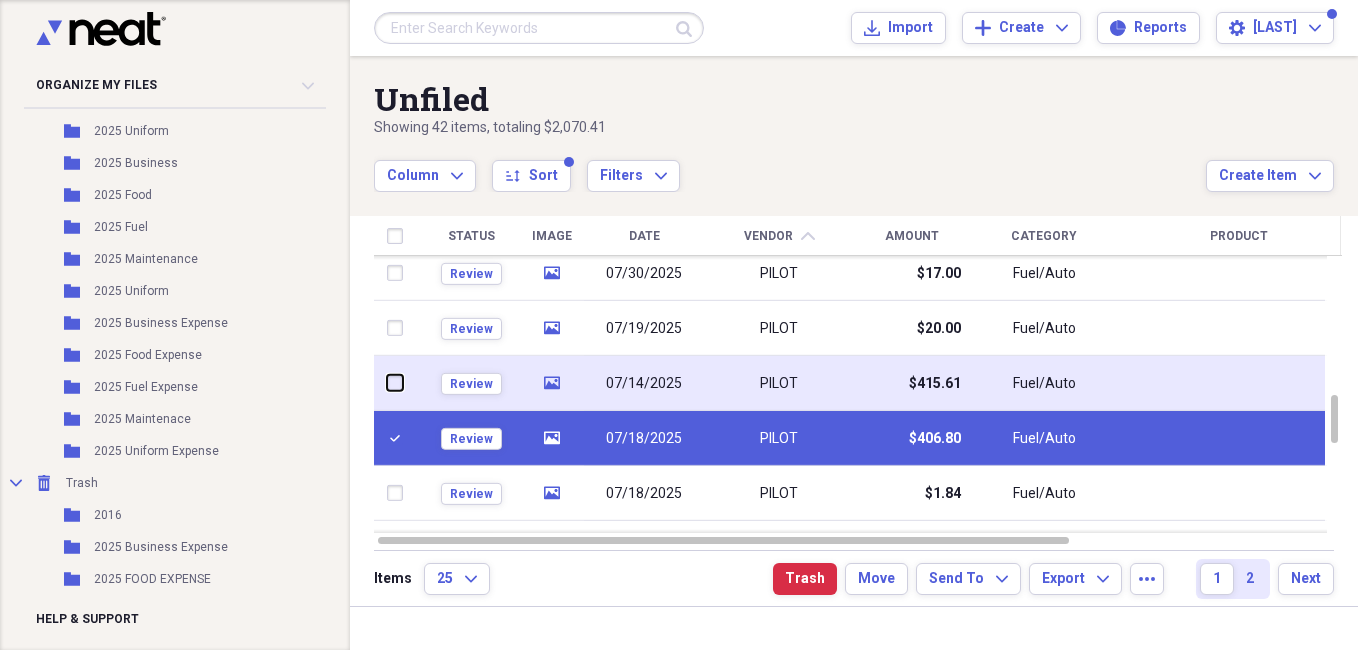 click at bounding box center (387, 383) 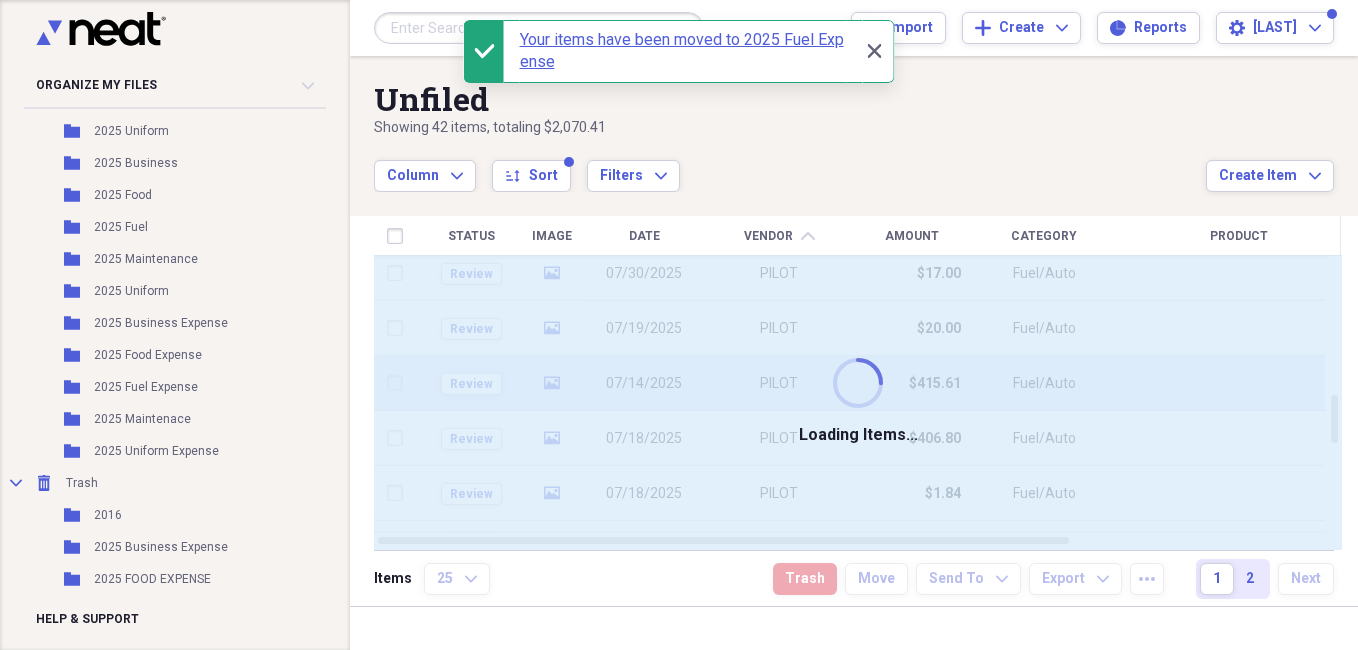 checkbox on "false" 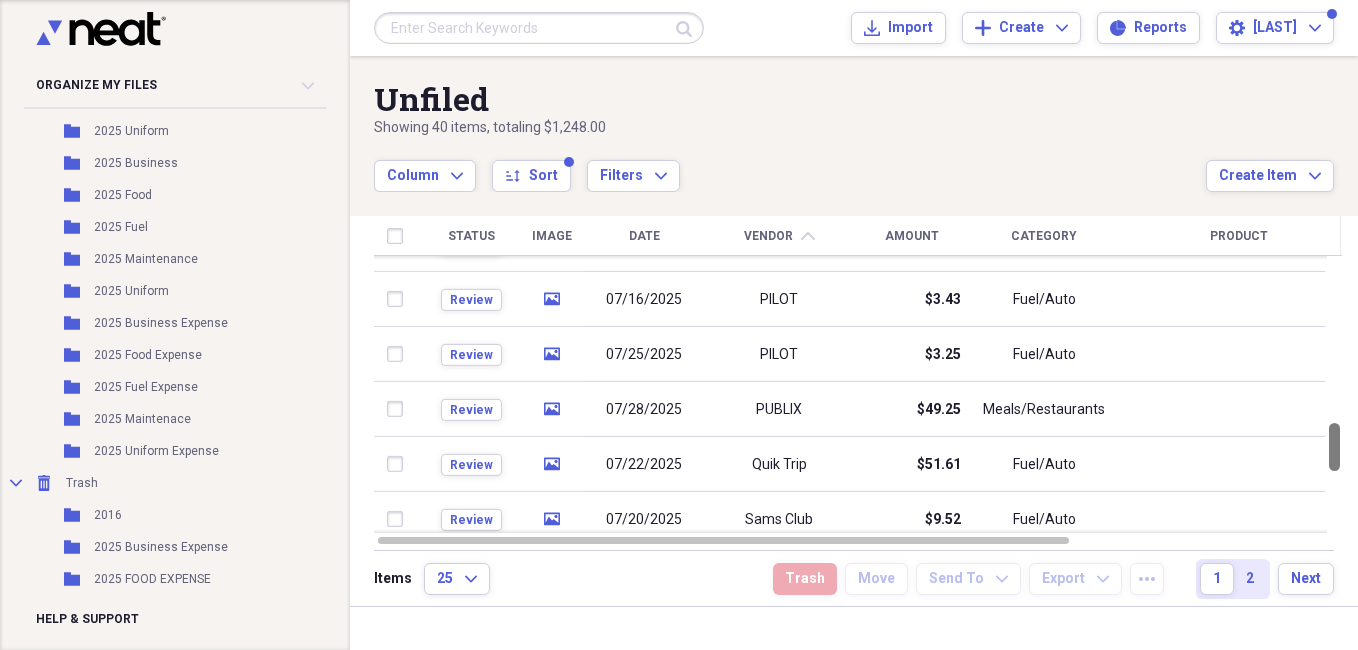 drag, startPoint x: 1346, startPoint y: 434, endPoint x: 1346, endPoint y: 462, distance: 28 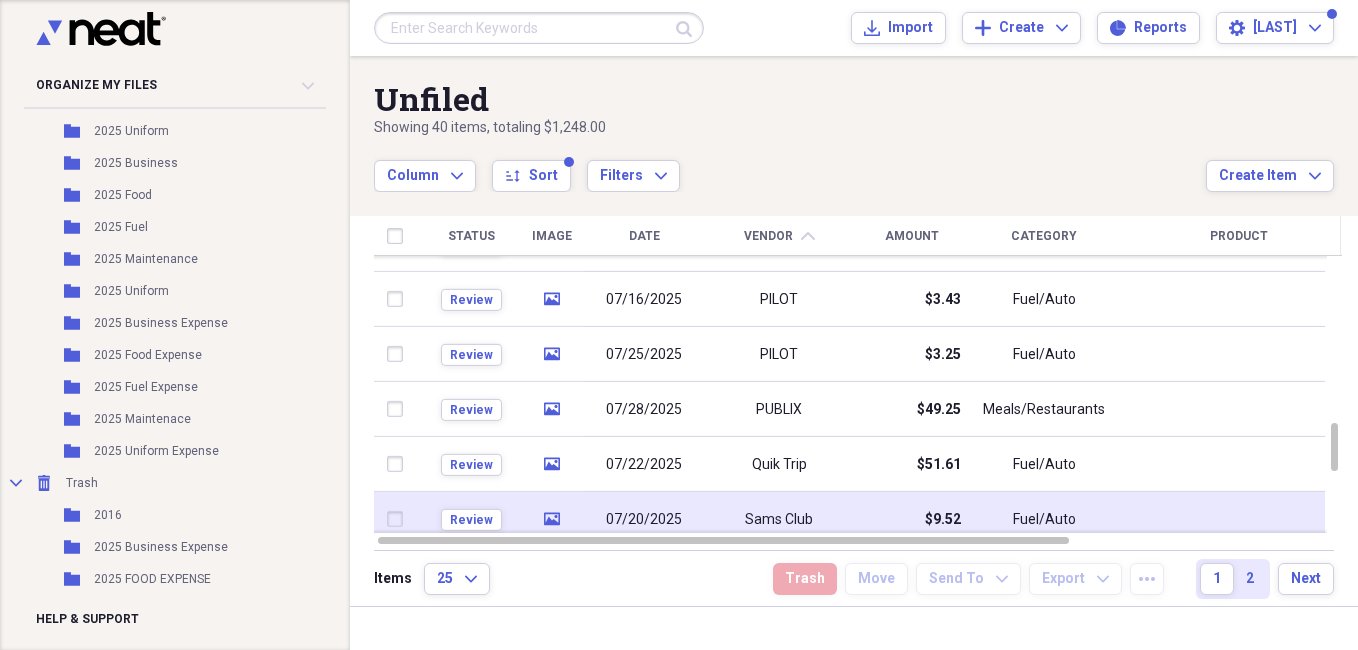 click at bounding box center (399, 519) 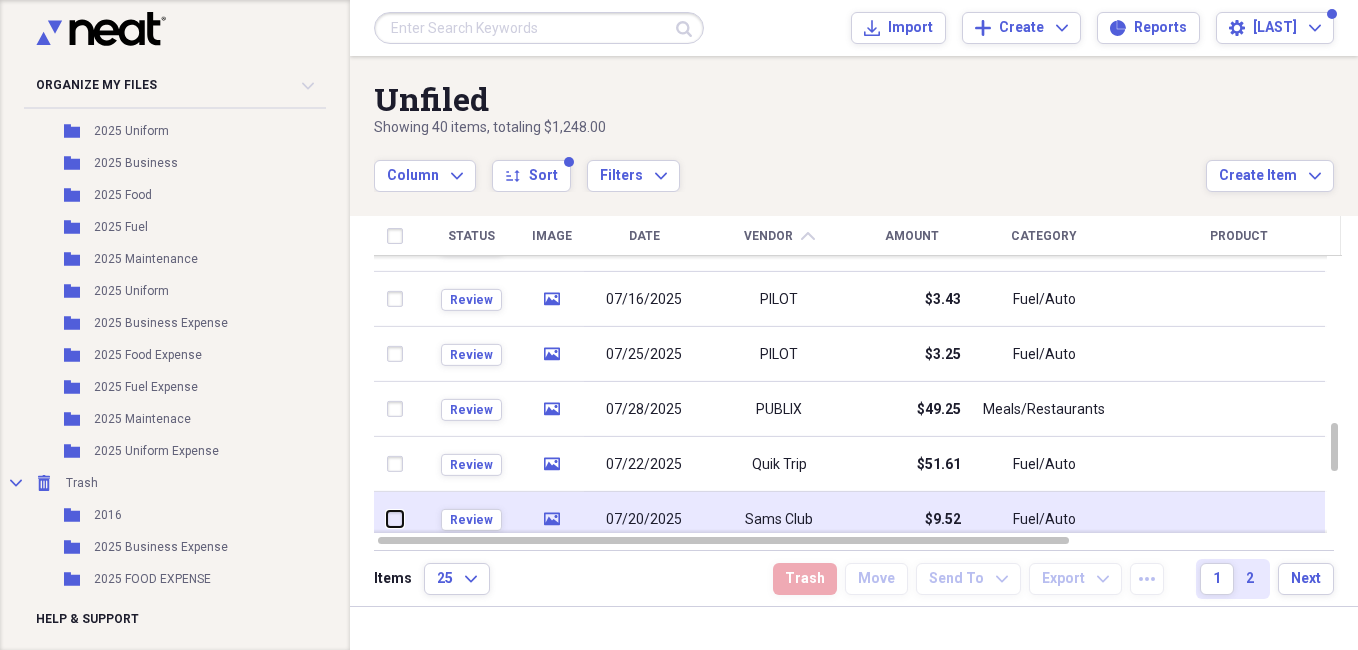 click at bounding box center [387, 519] 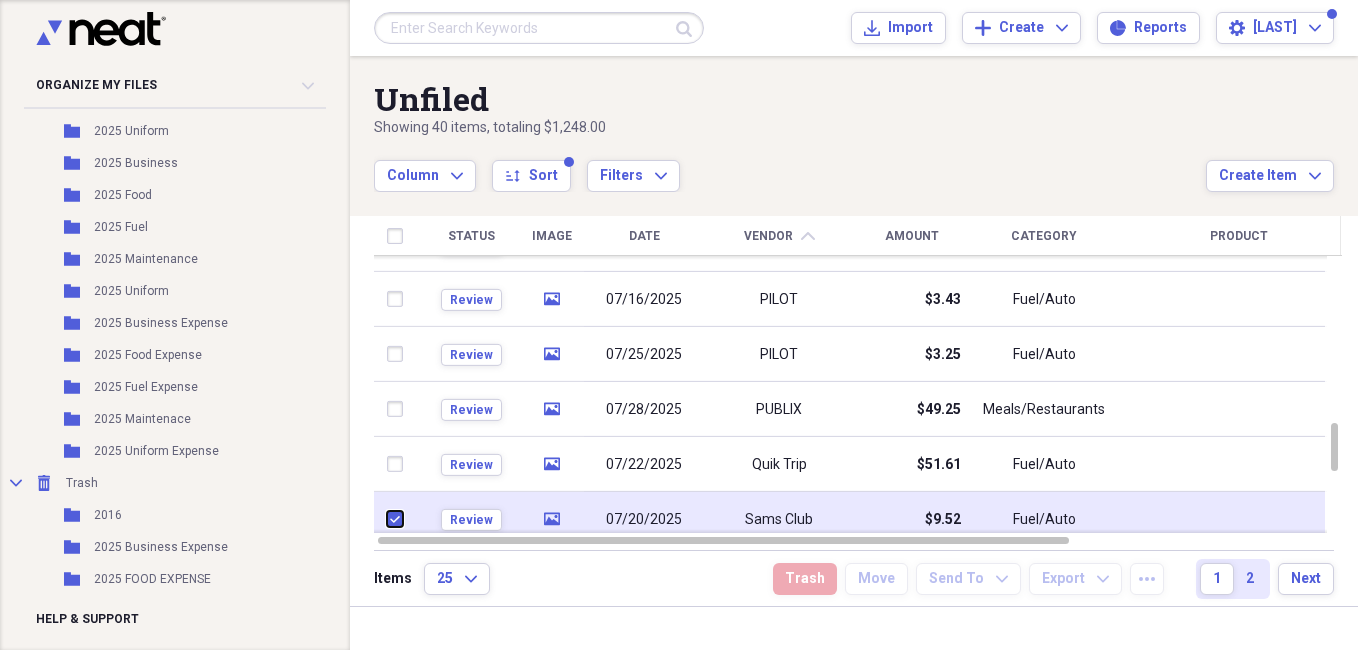 checkbox on "true" 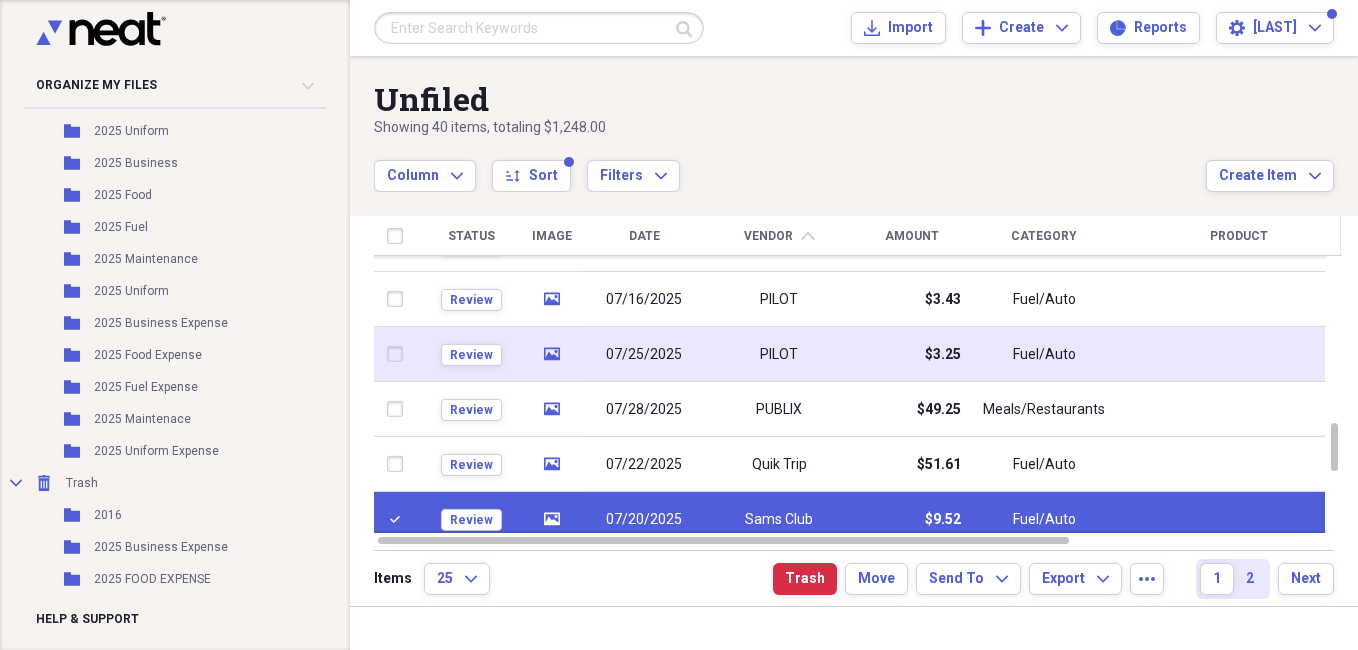 click at bounding box center (399, 354) 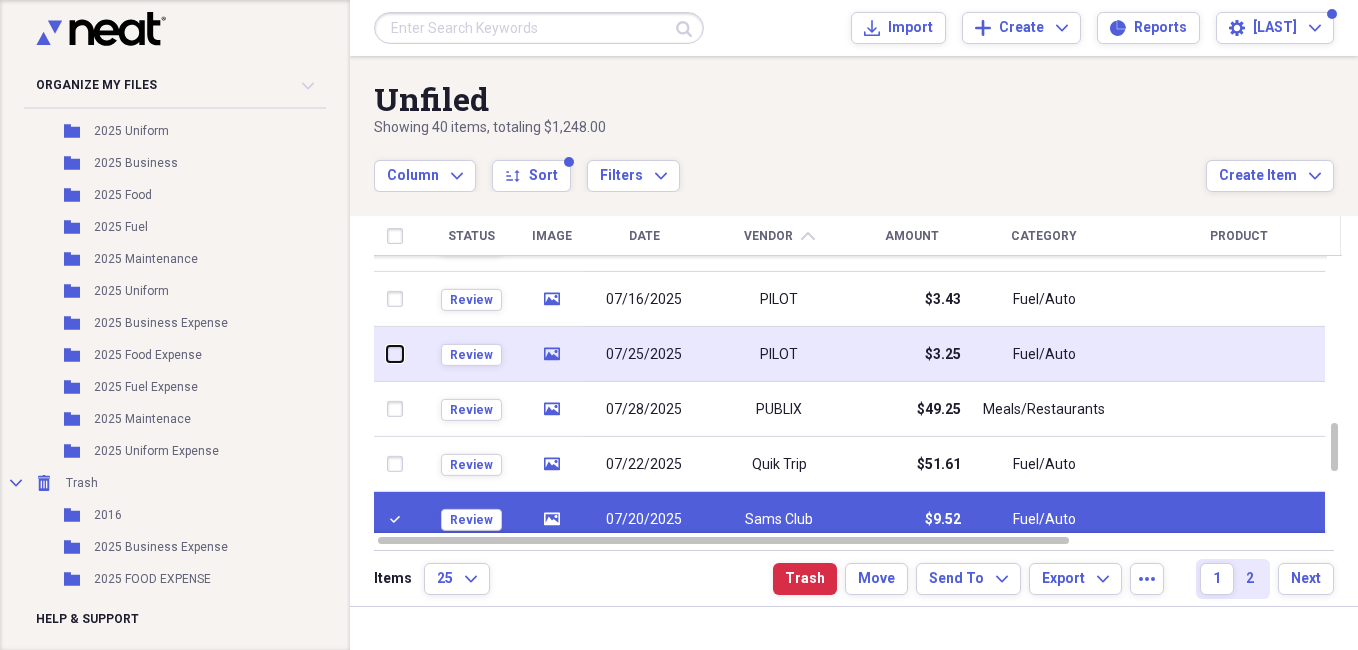 click at bounding box center (387, 354) 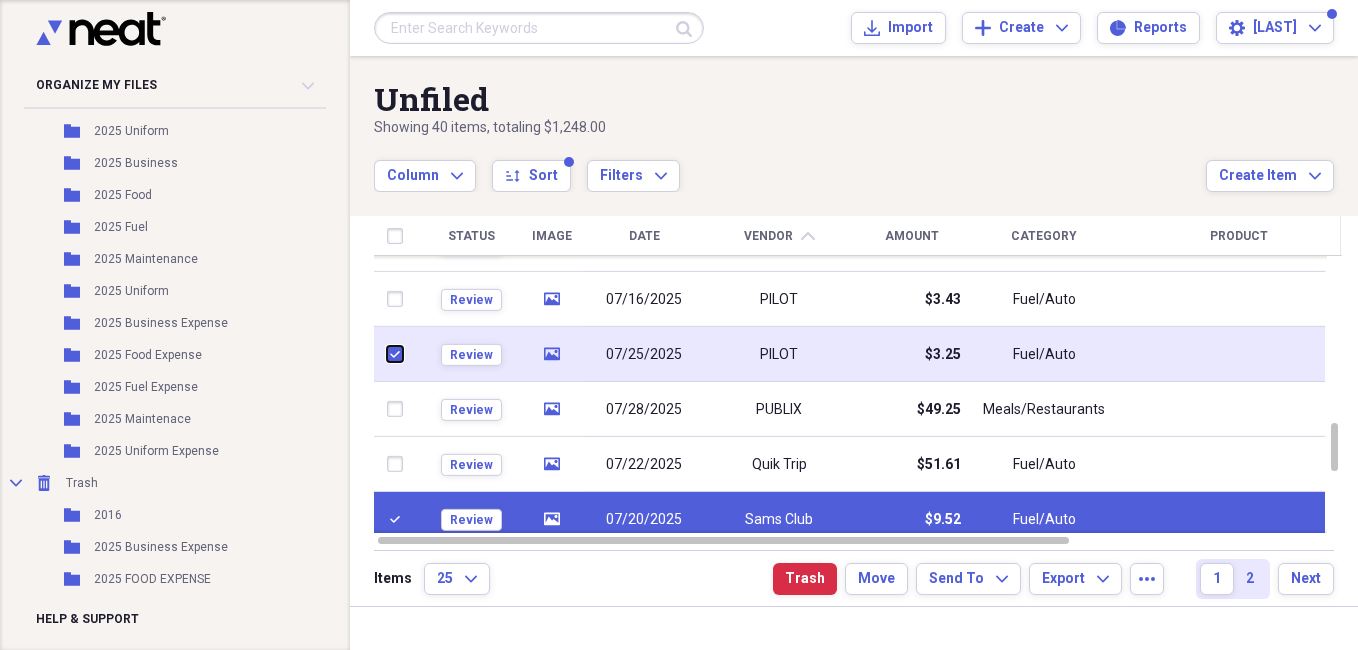 checkbox on "true" 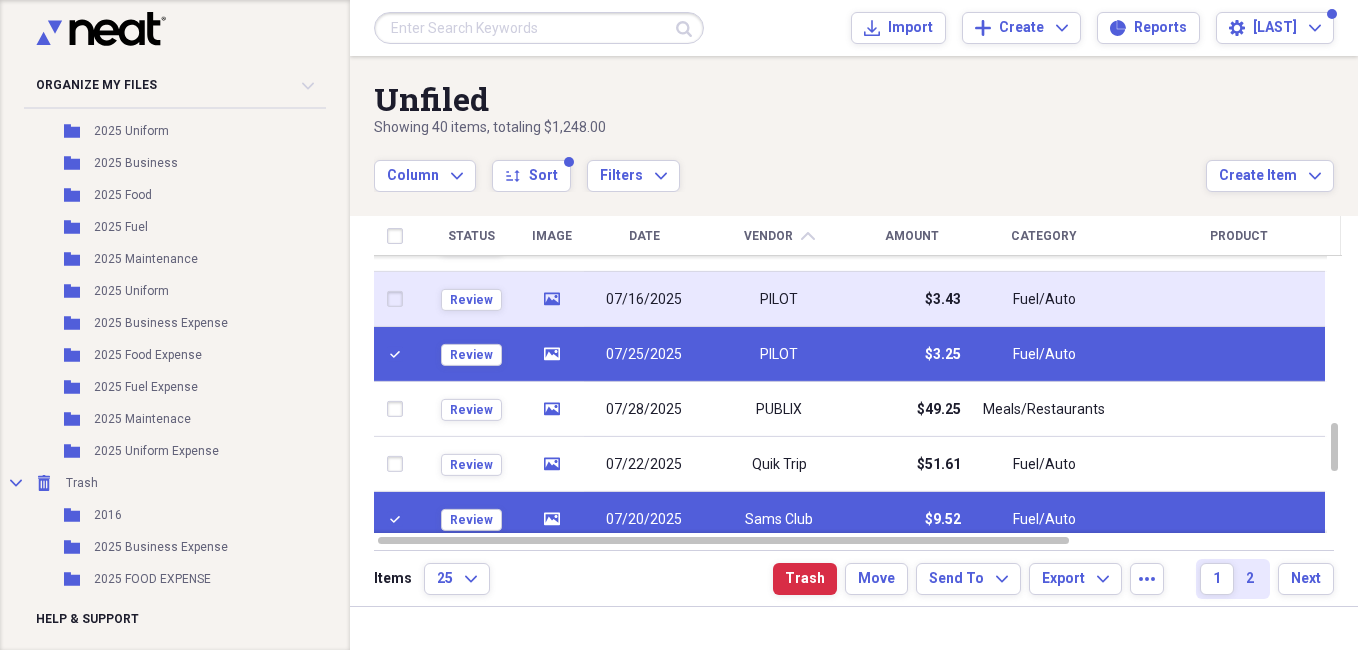click at bounding box center (399, 299) 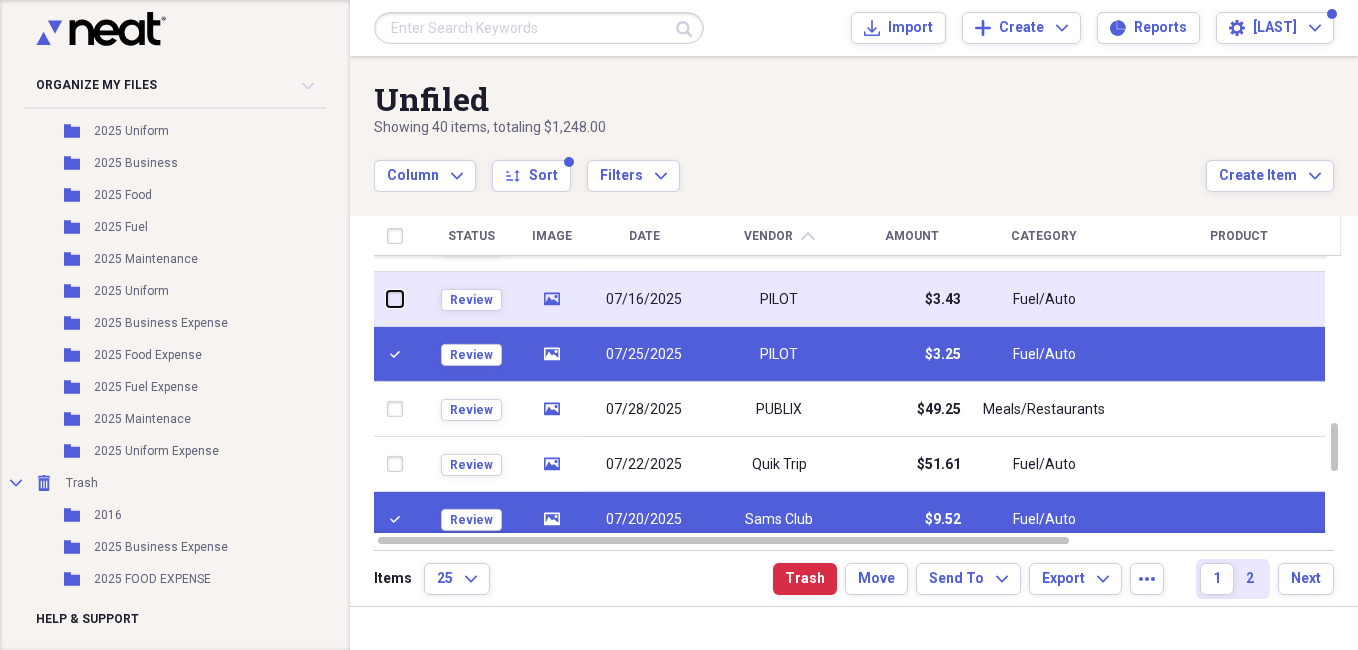 click at bounding box center [387, 299] 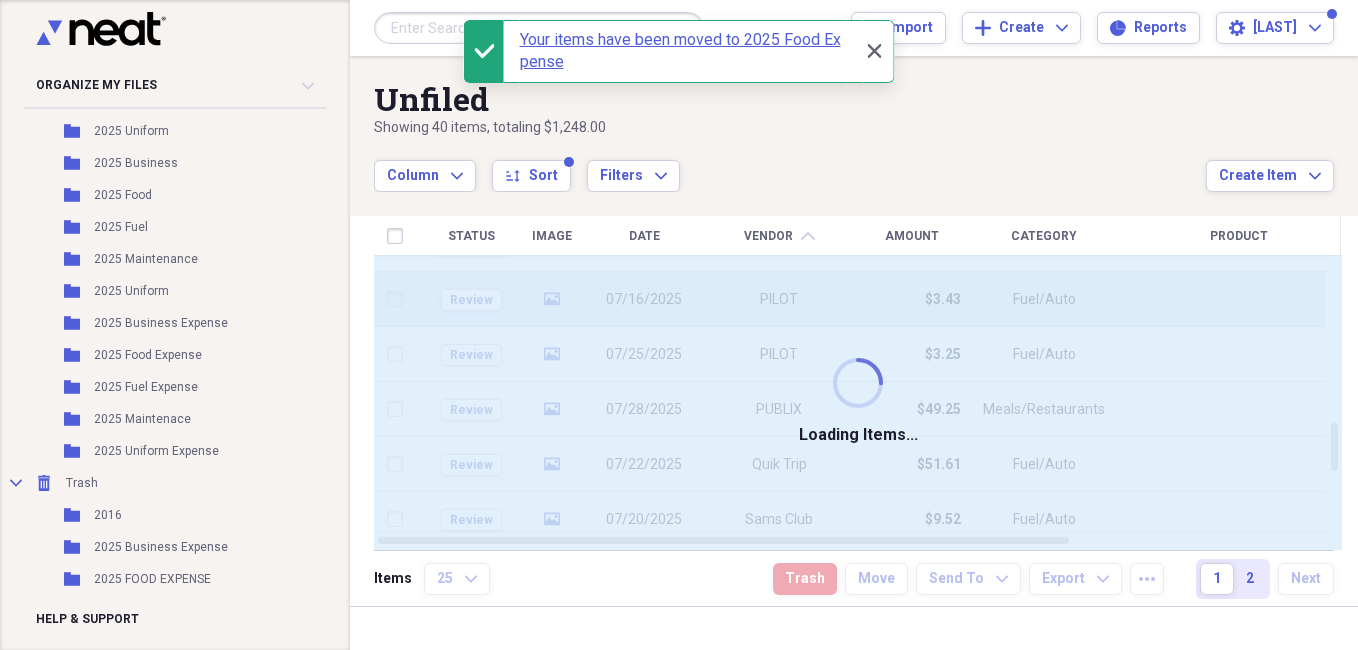 checkbox on "false" 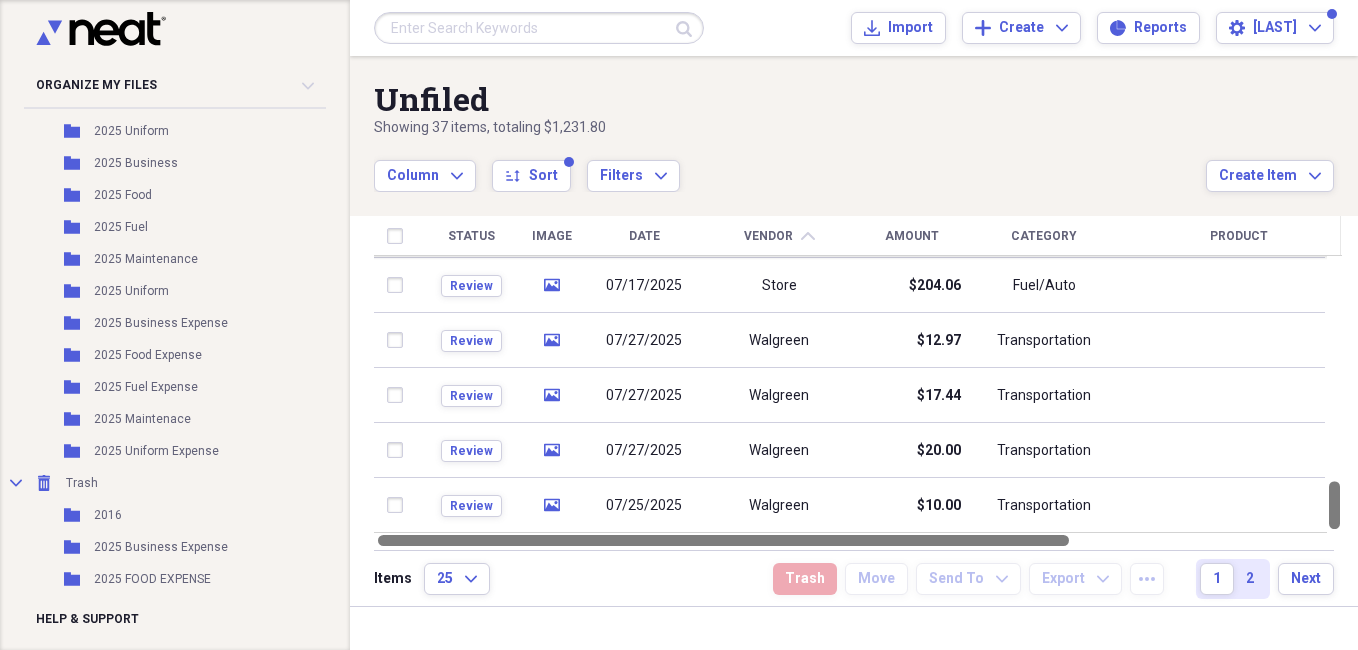 drag, startPoint x: 1352, startPoint y: 452, endPoint x: 1333, endPoint y: 542, distance: 91.983696 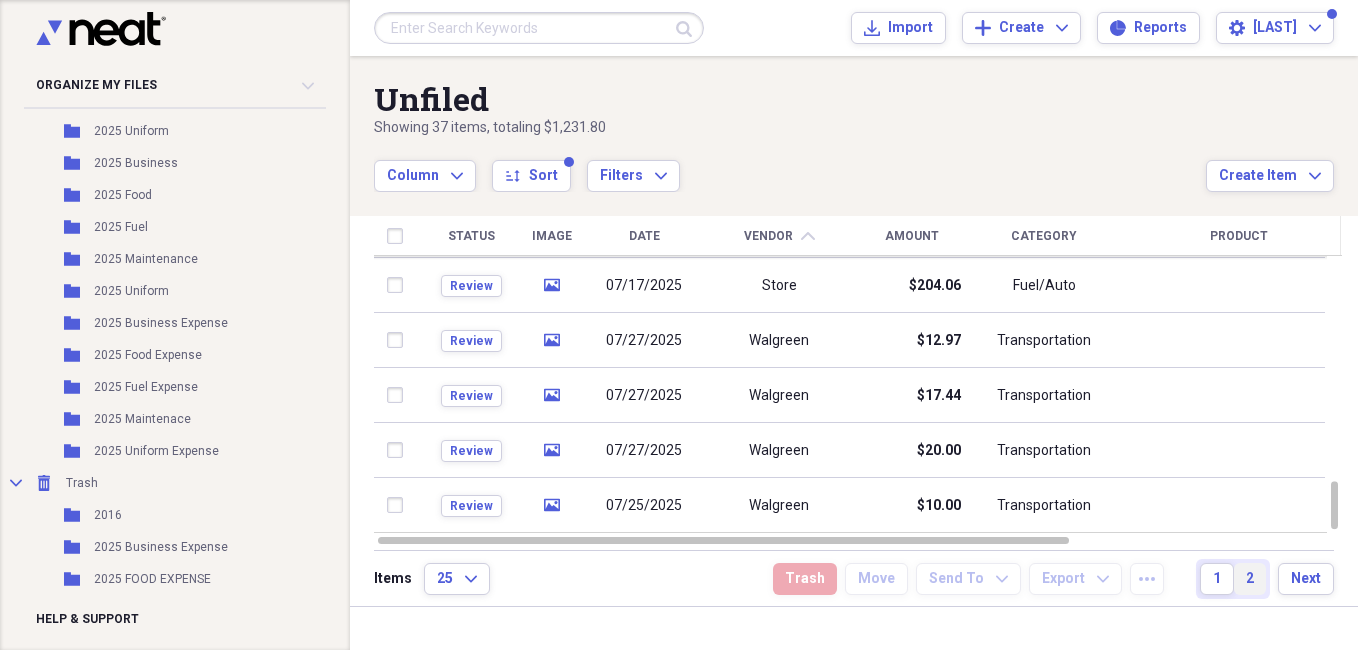 click on "2" at bounding box center [1250, 579] 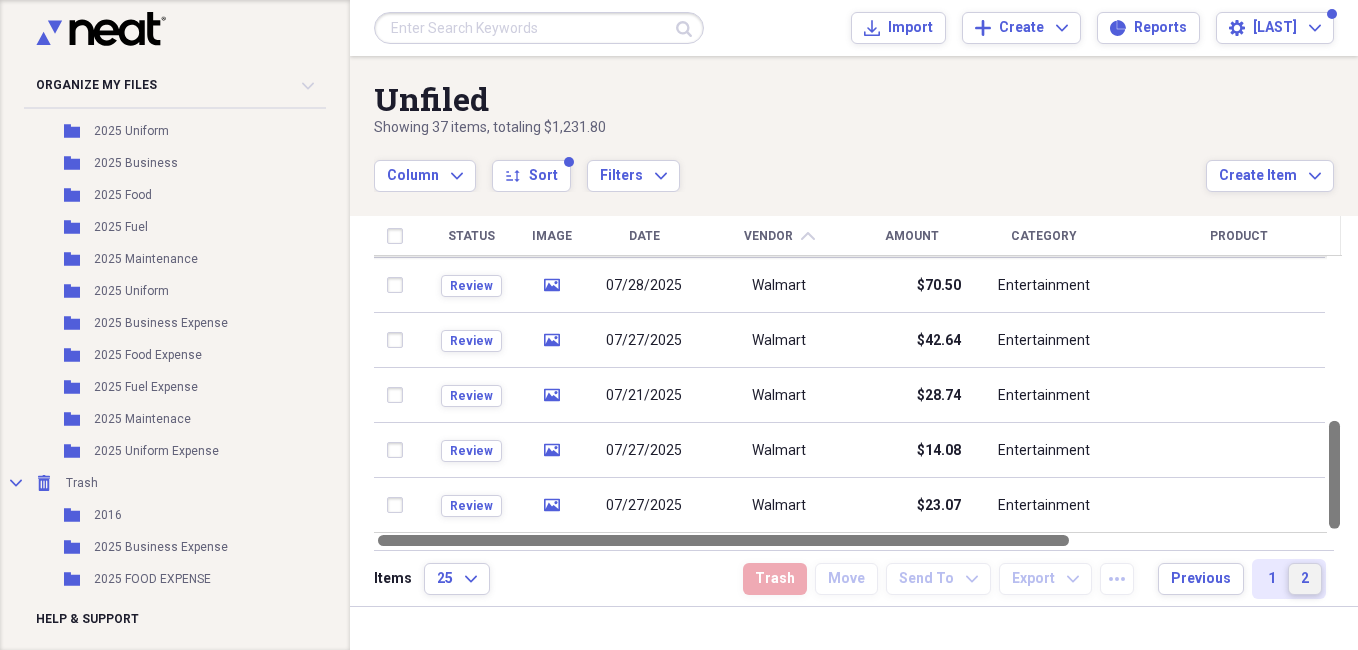 drag, startPoint x: 1353, startPoint y: 342, endPoint x: 1316, endPoint y: 539, distance: 200.4445 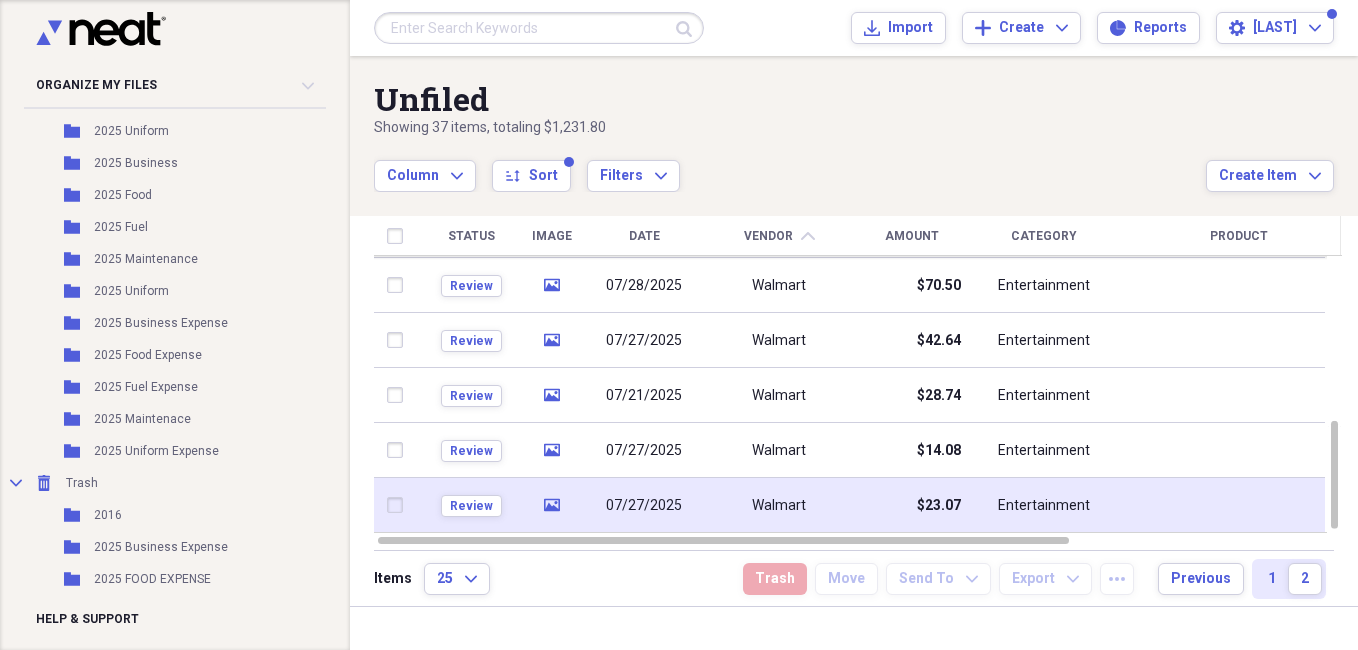 click at bounding box center [399, 505] 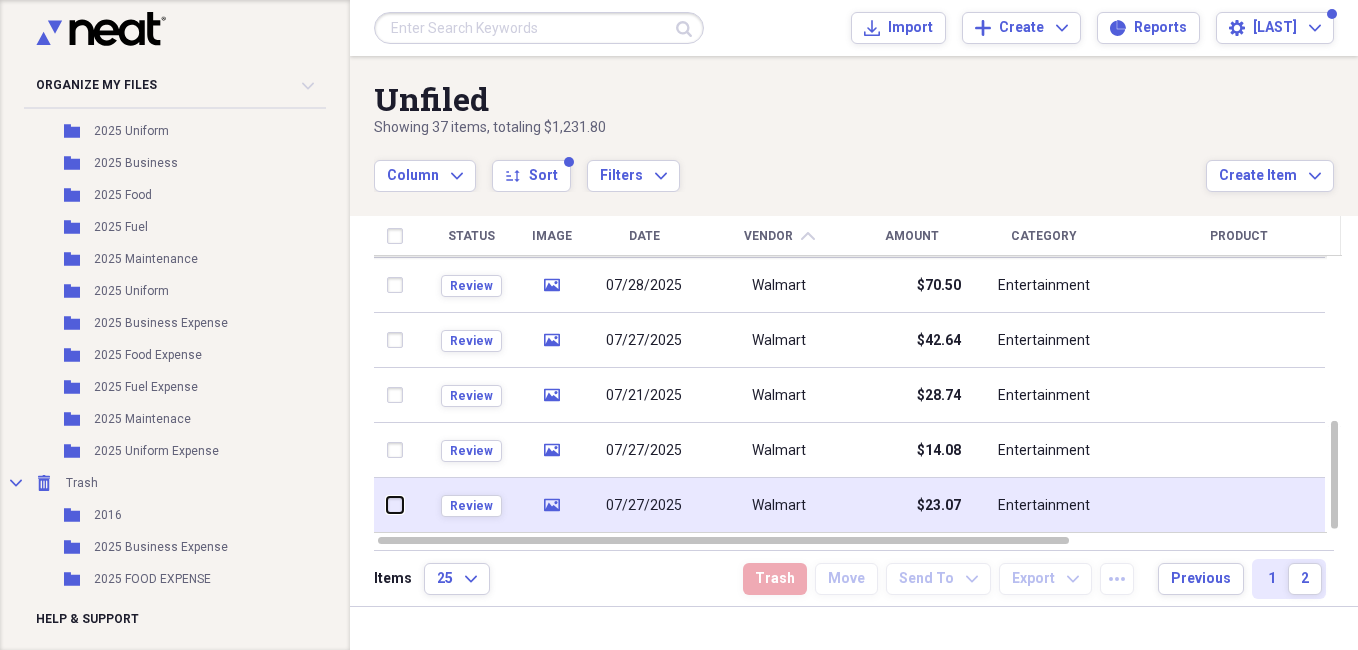 click at bounding box center (387, 505) 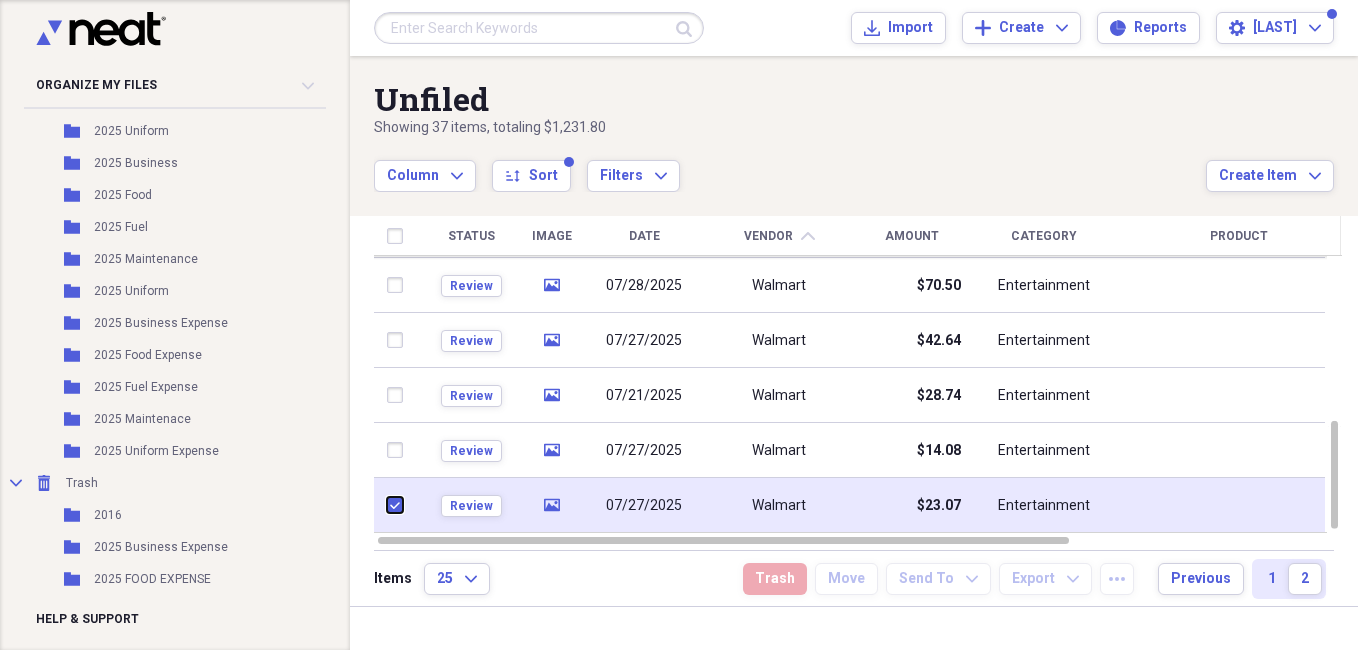 checkbox on "true" 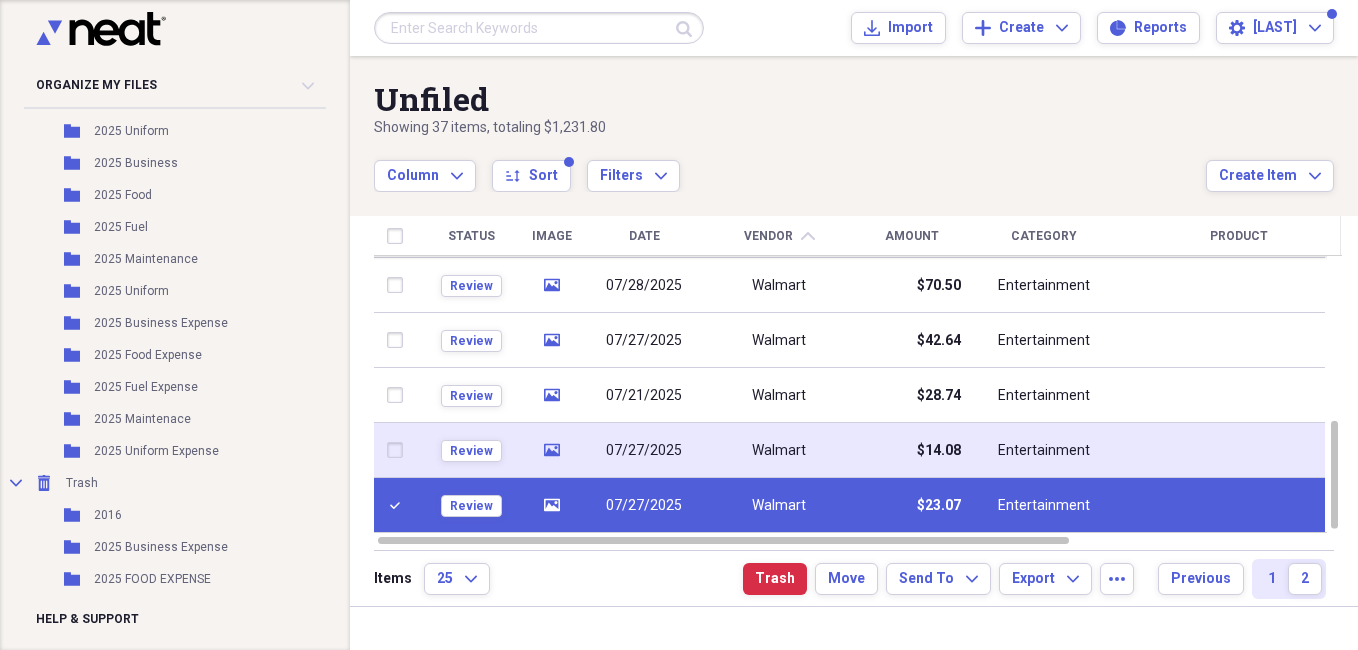 click at bounding box center [399, 450] 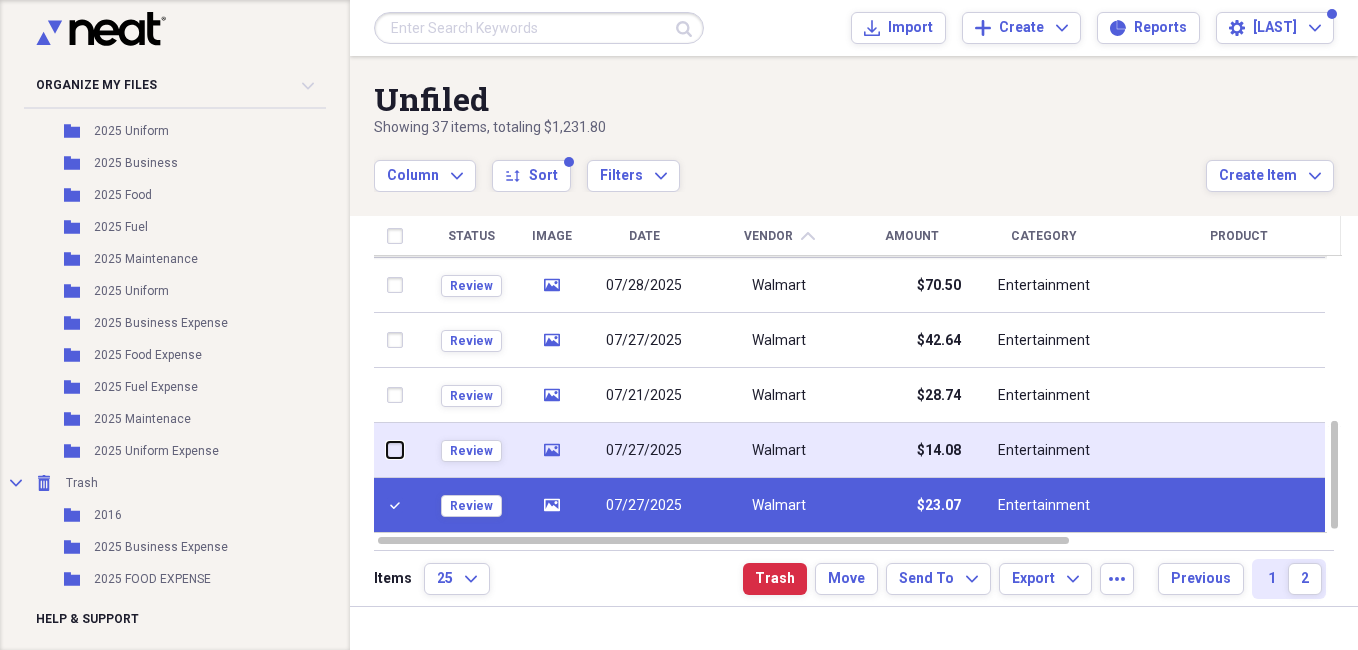 click at bounding box center (387, 450) 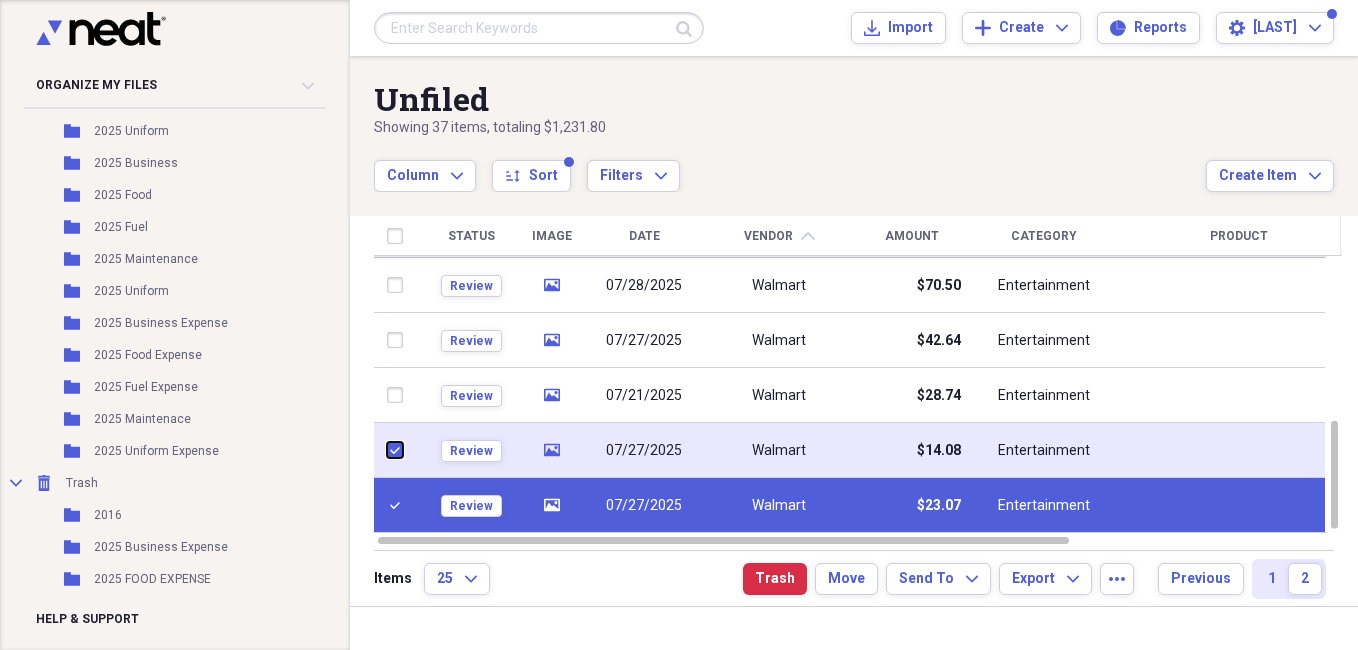 checkbox on "true" 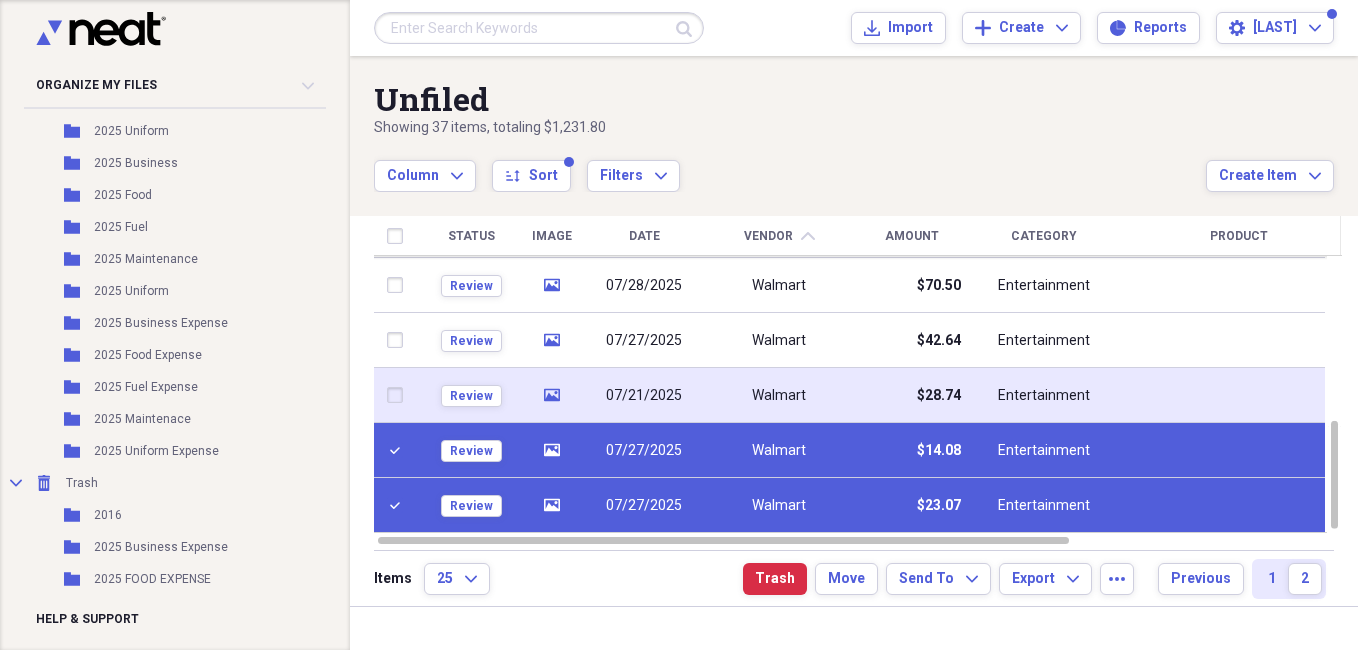 click at bounding box center [399, 395] 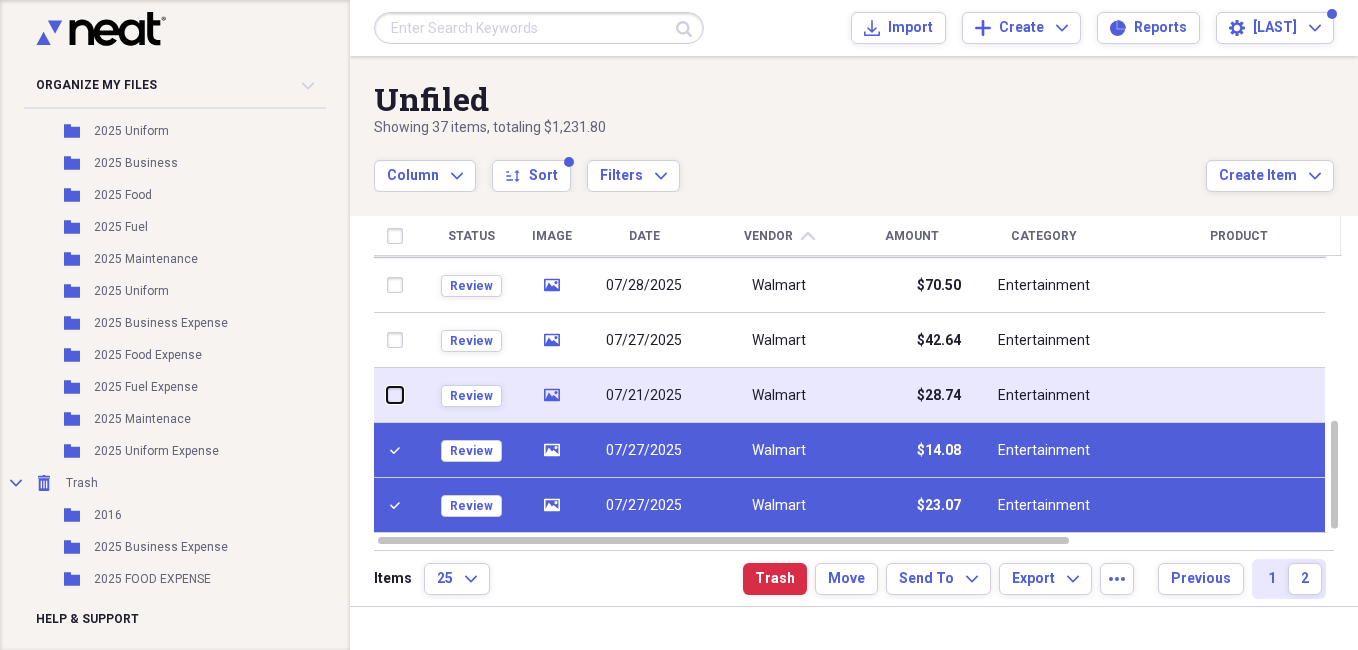 click at bounding box center [387, 395] 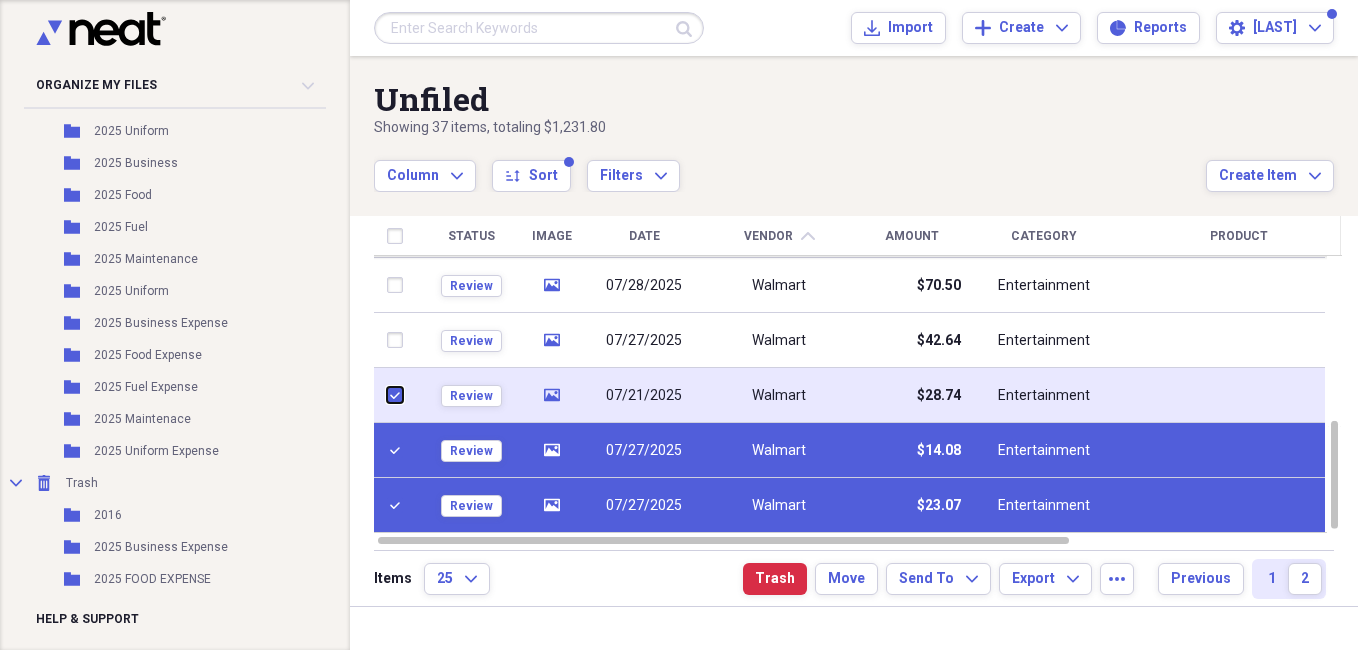 checkbox on "true" 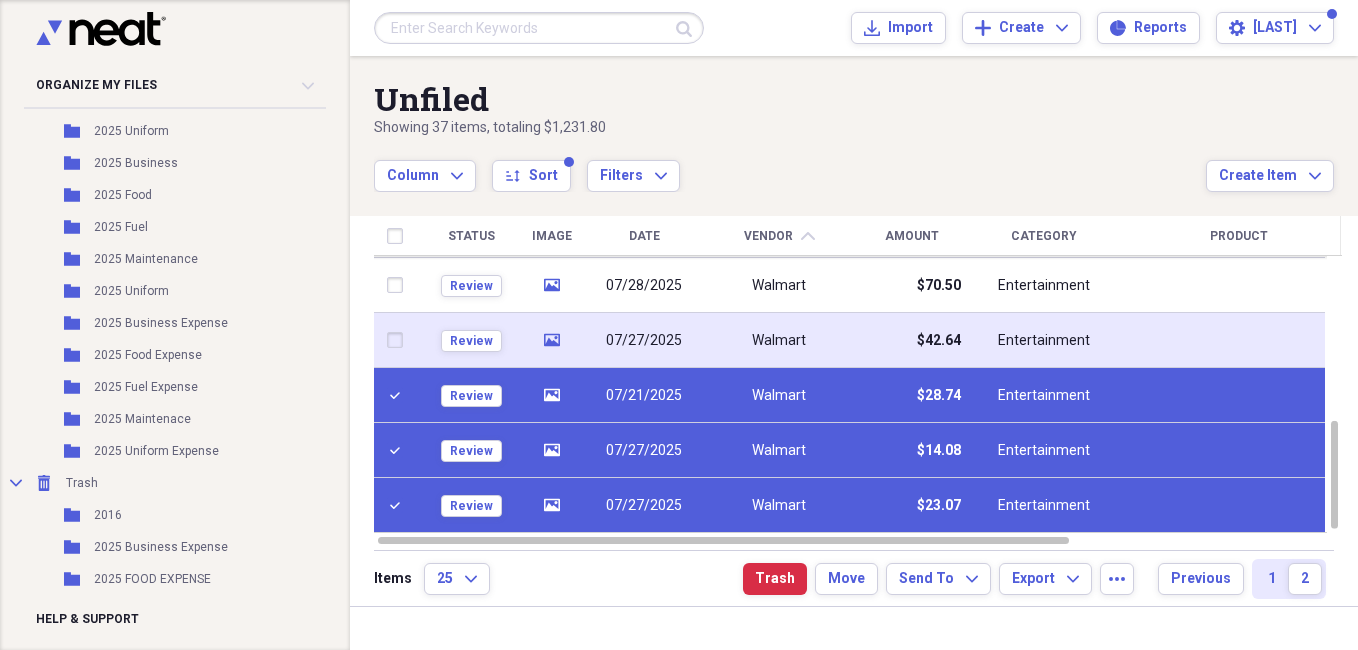 click at bounding box center [399, 340] 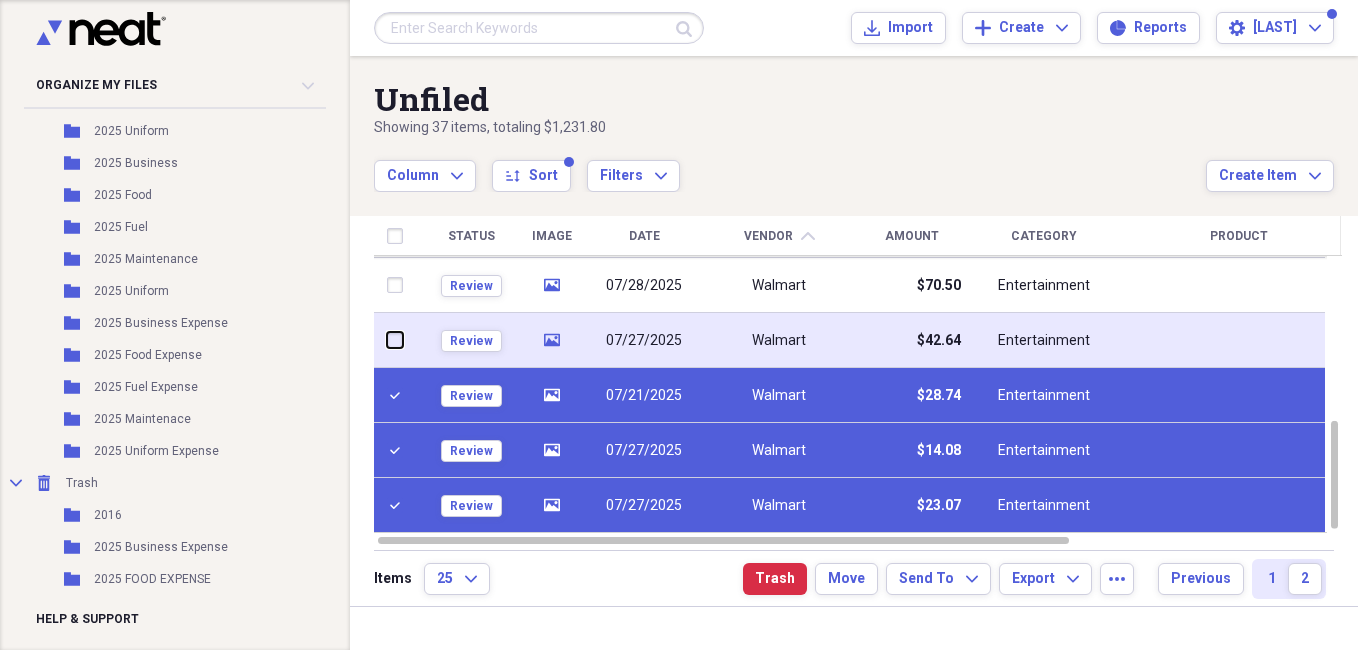 click at bounding box center [387, 340] 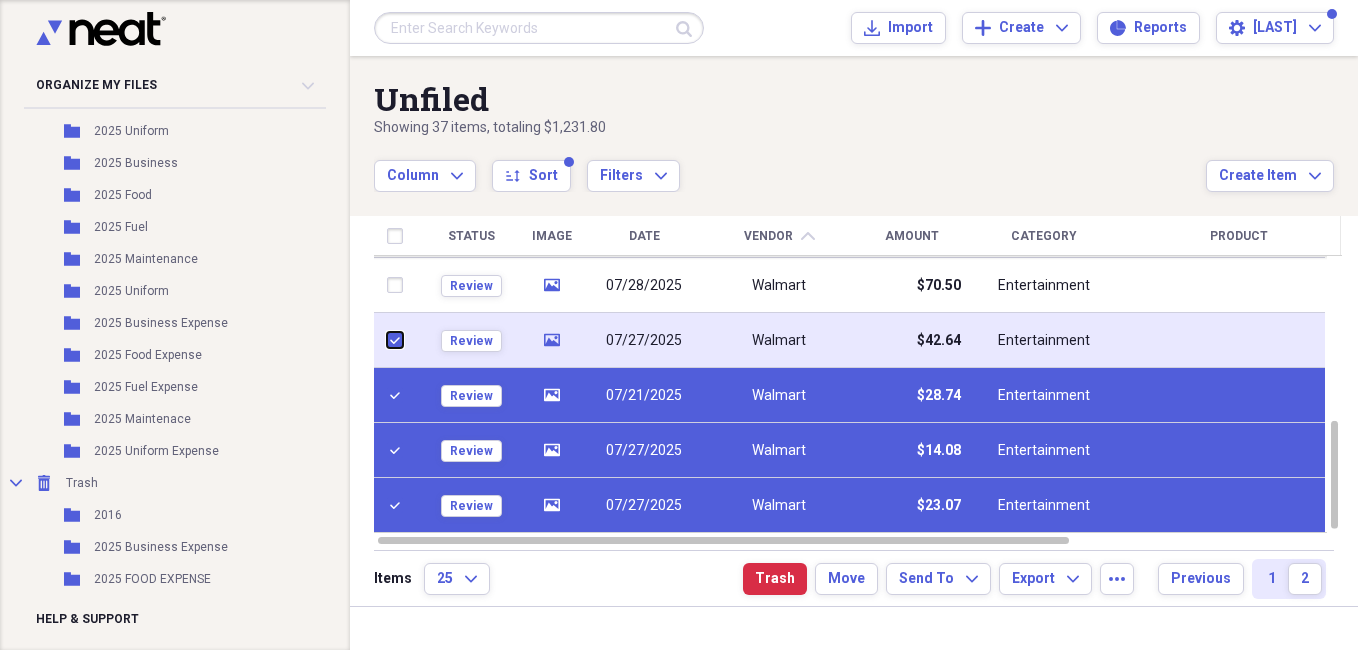 checkbox on "true" 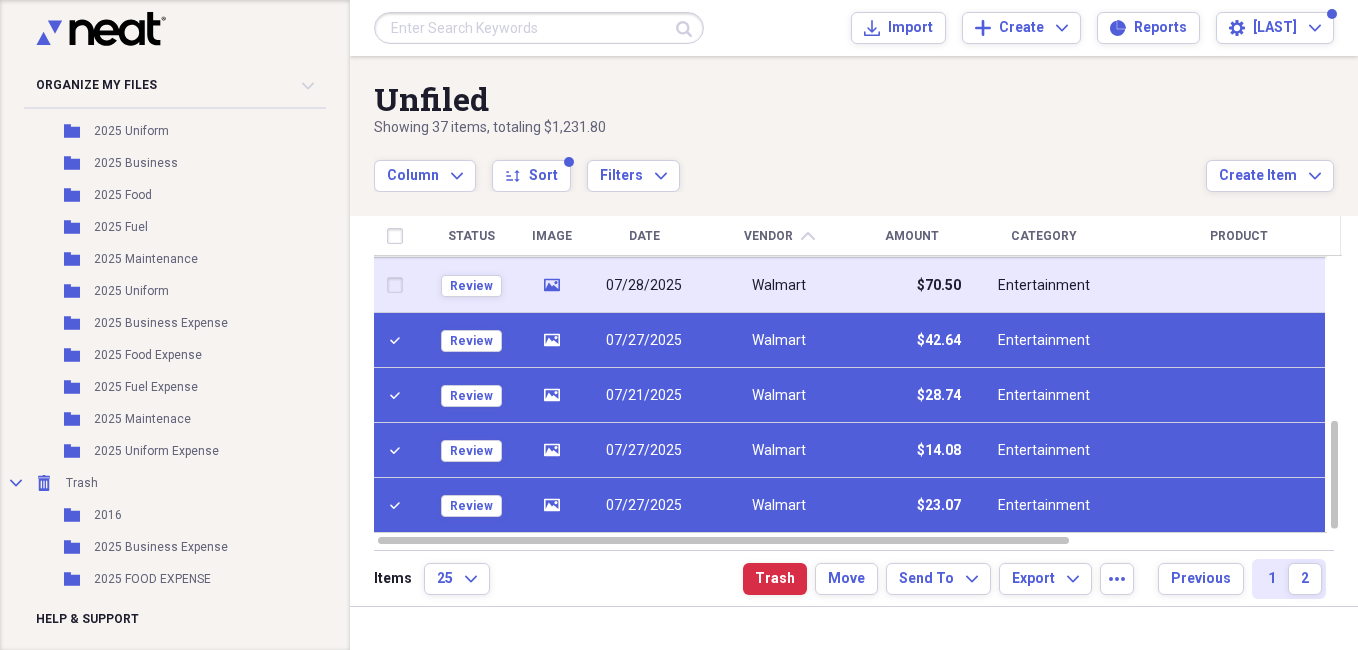 click at bounding box center [399, 285] 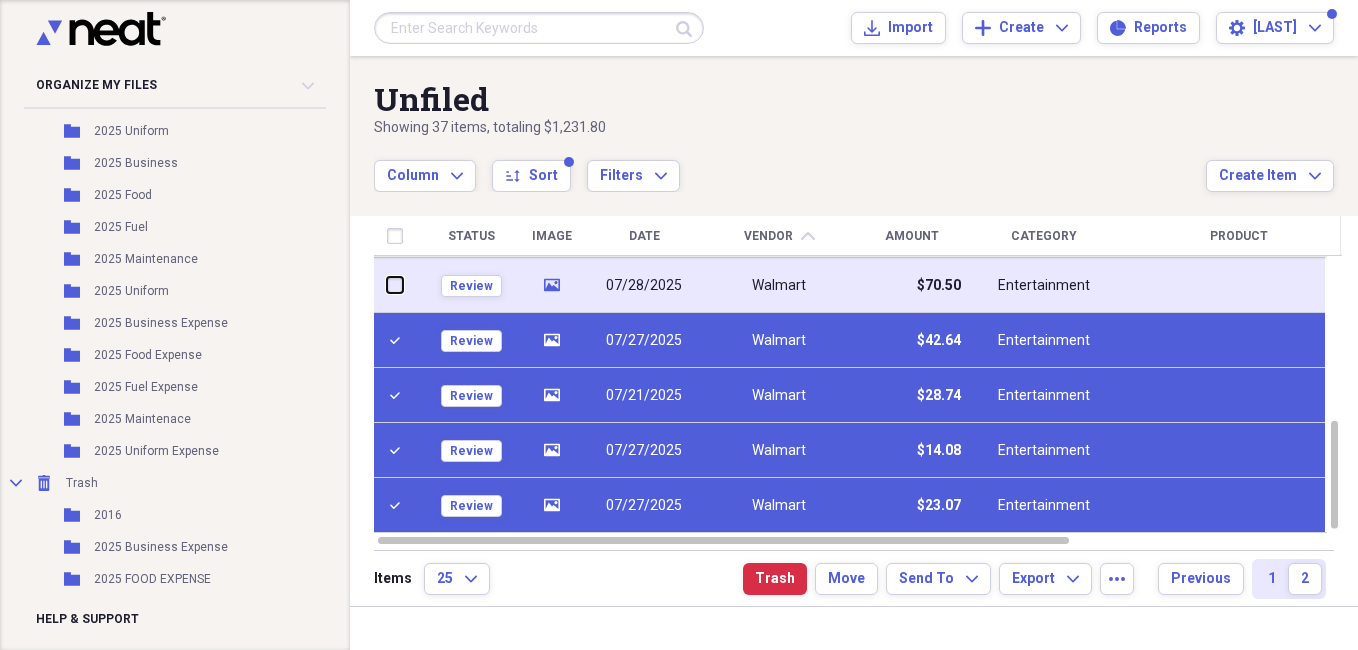 click at bounding box center [387, 285] 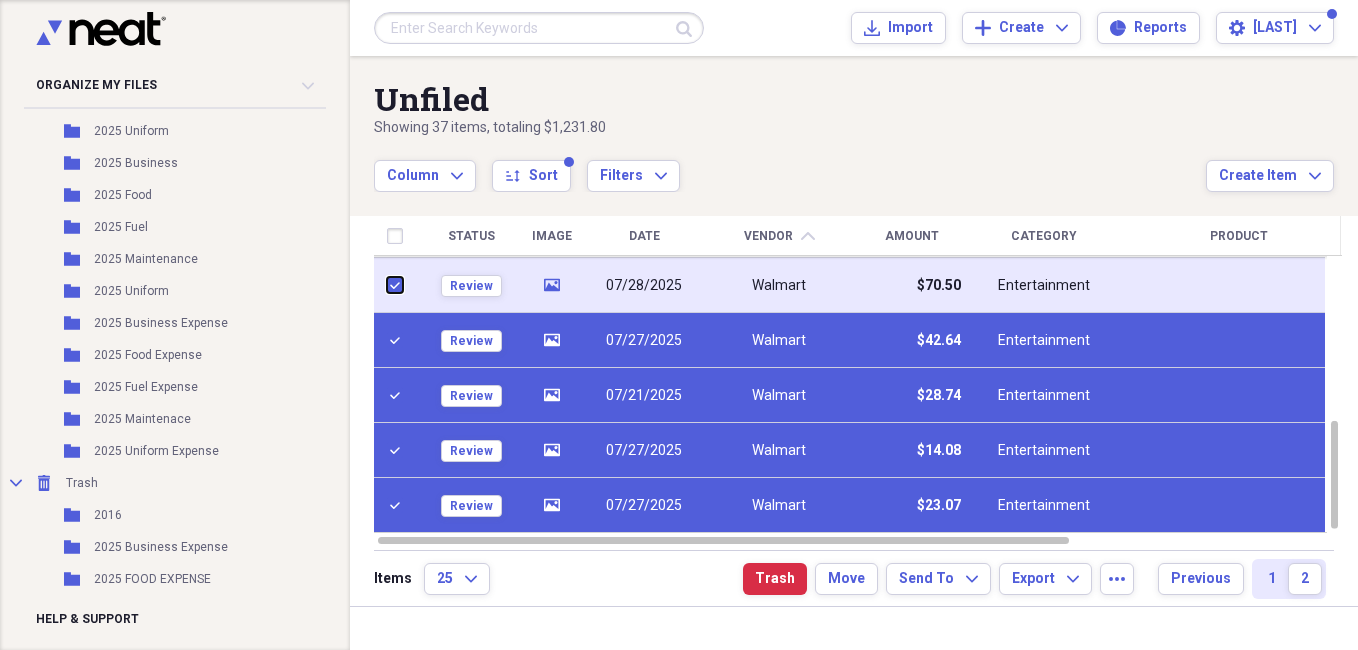 checkbox on "true" 